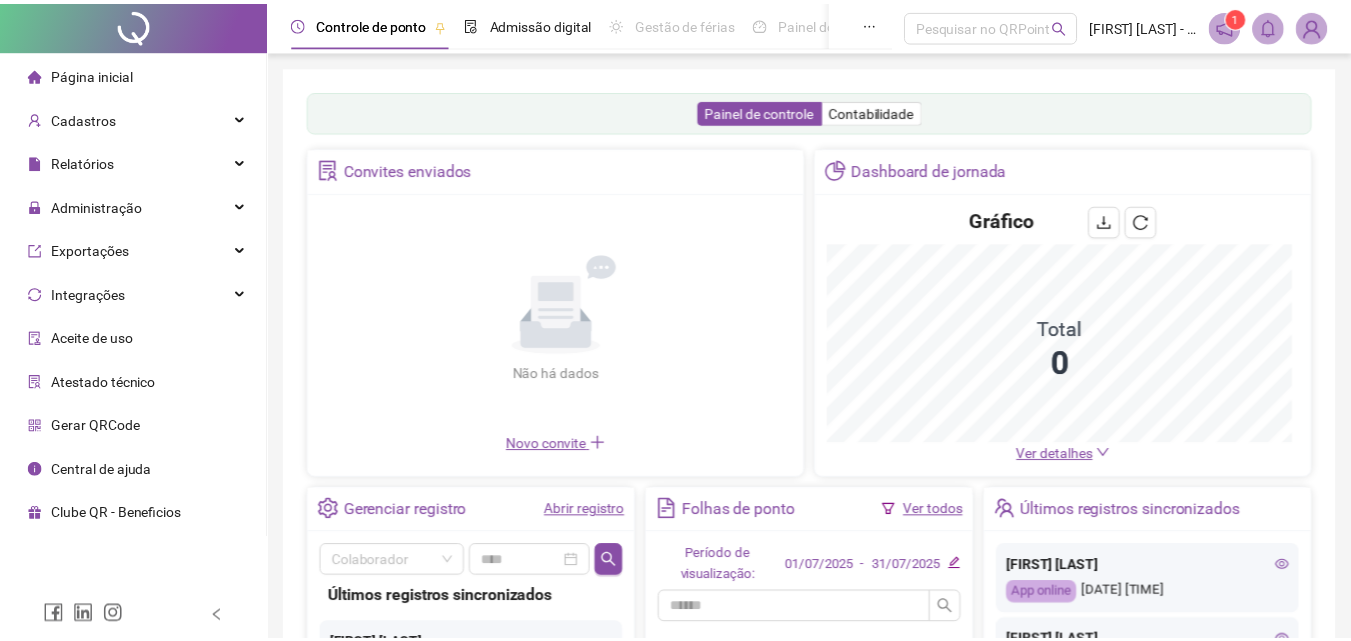scroll, scrollTop: 0, scrollLeft: 0, axis: both 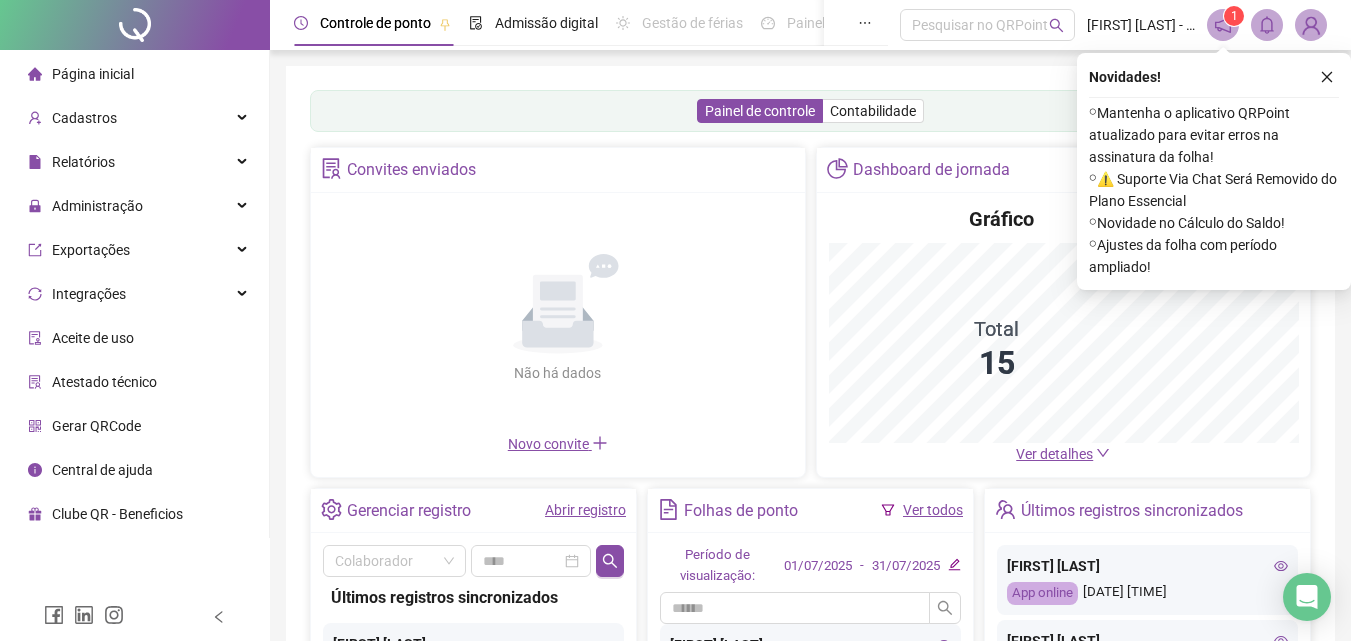 click 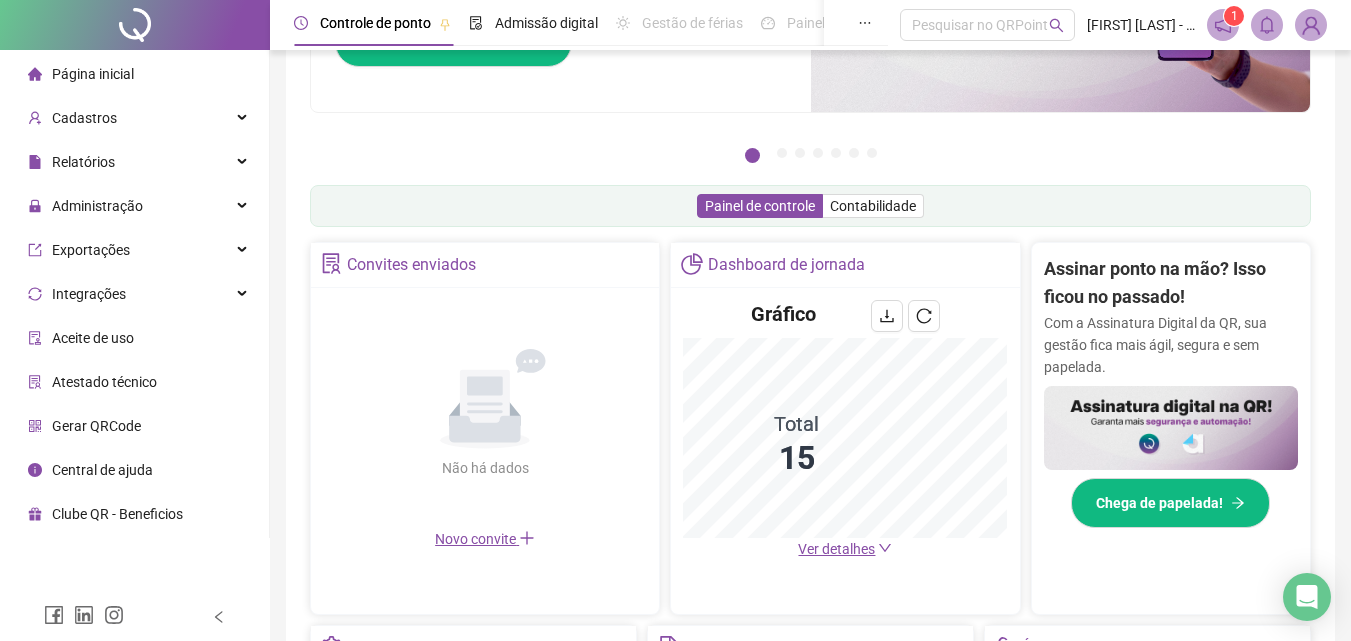 scroll, scrollTop: 639, scrollLeft: 0, axis: vertical 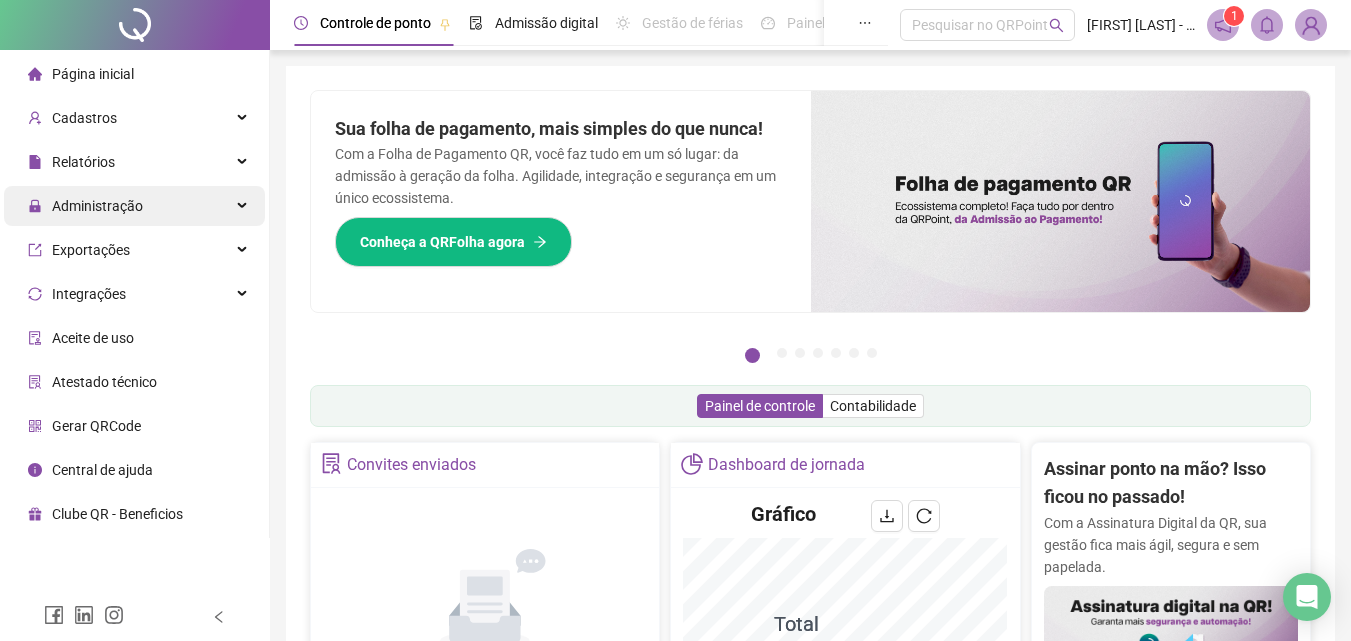 click on "Administração" at bounding box center (97, 206) 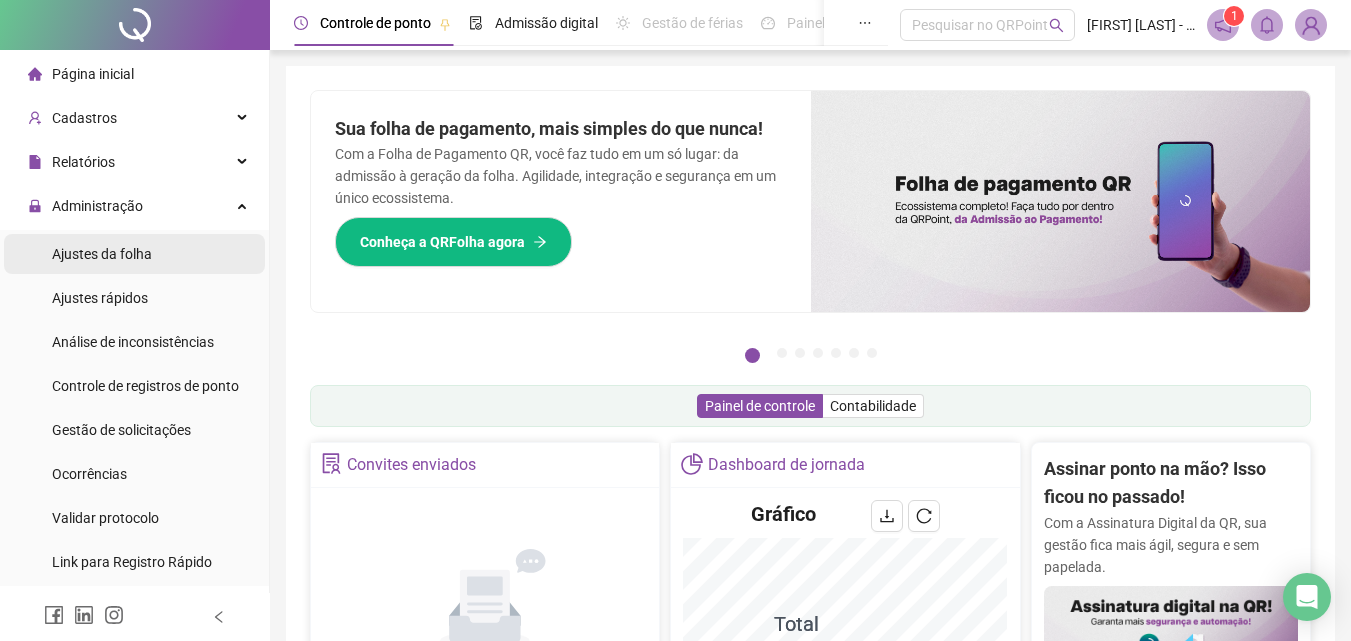 click on "Ajustes da folha" at bounding box center [102, 254] 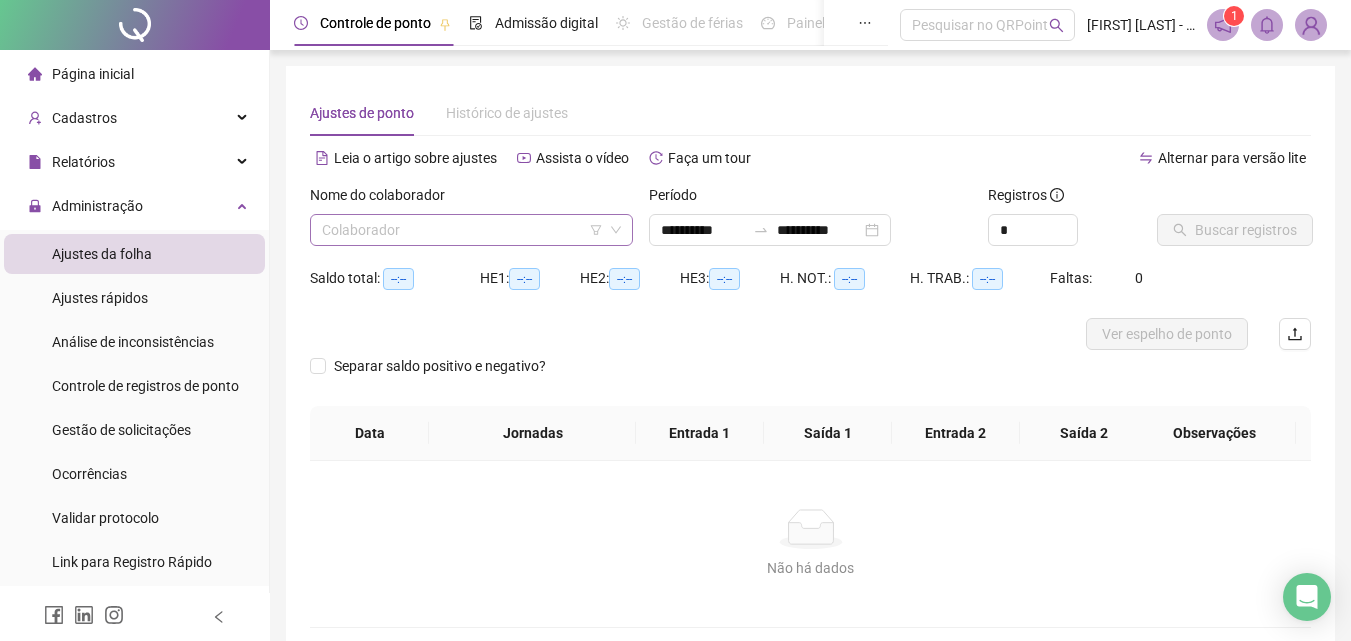 click at bounding box center [462, 230] 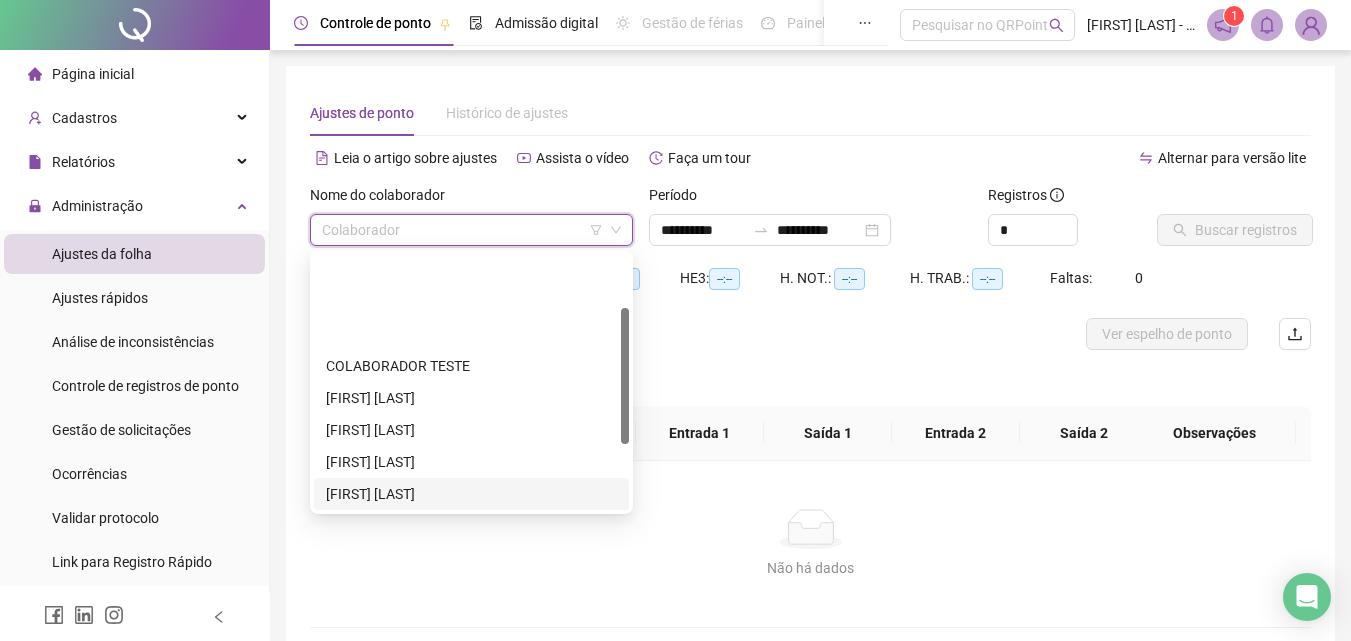 scroll, scrollTop: 100, scrollLeft: 0, axis: vertical 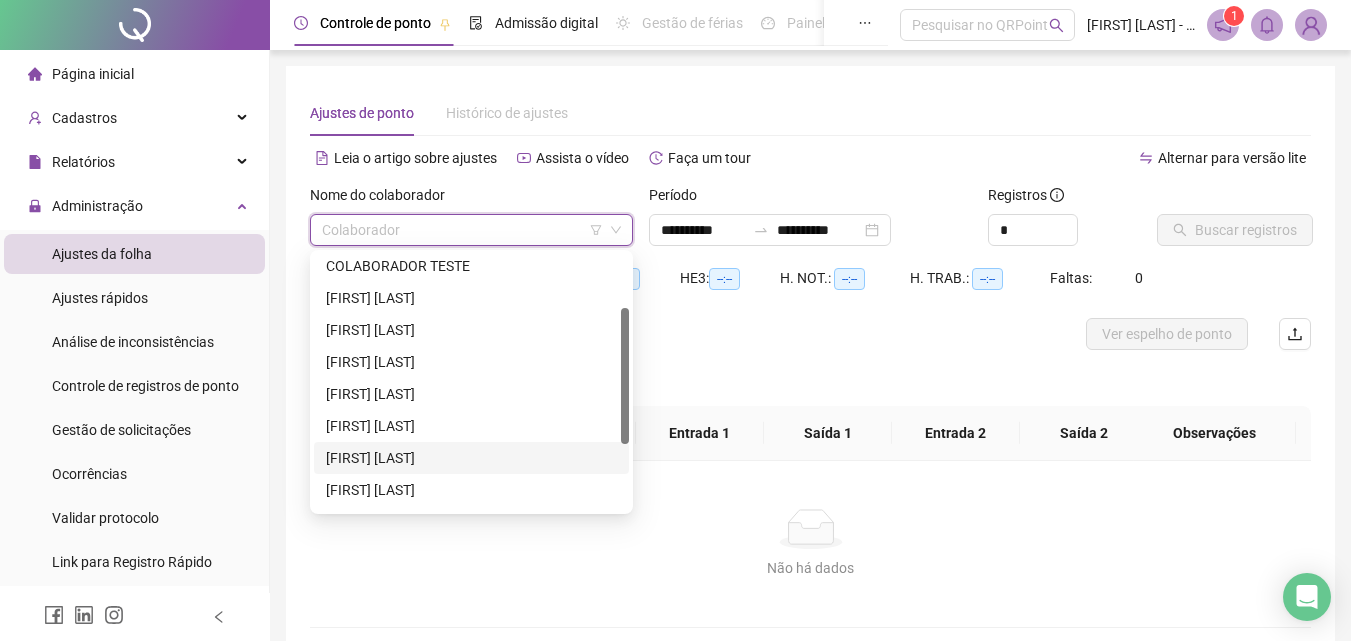 click on "[FIRST] [LAST]" at bounding box center (471, 458) 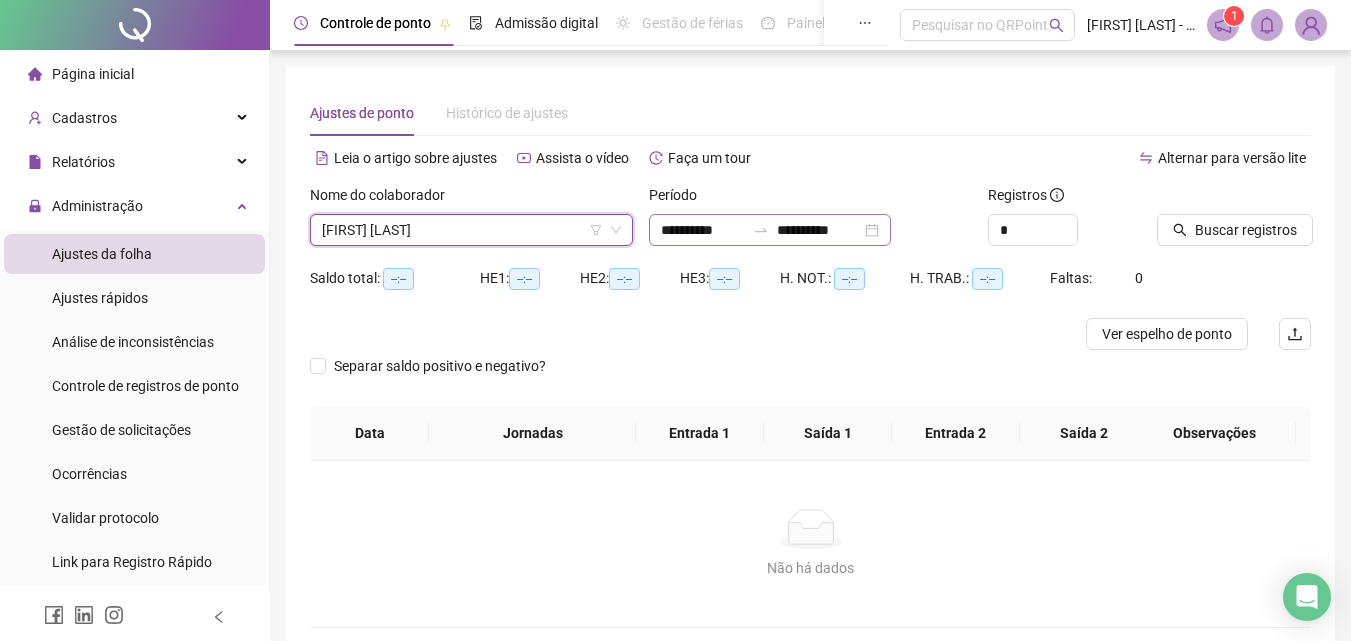 click on "**********" at bounding box center [770, 230] 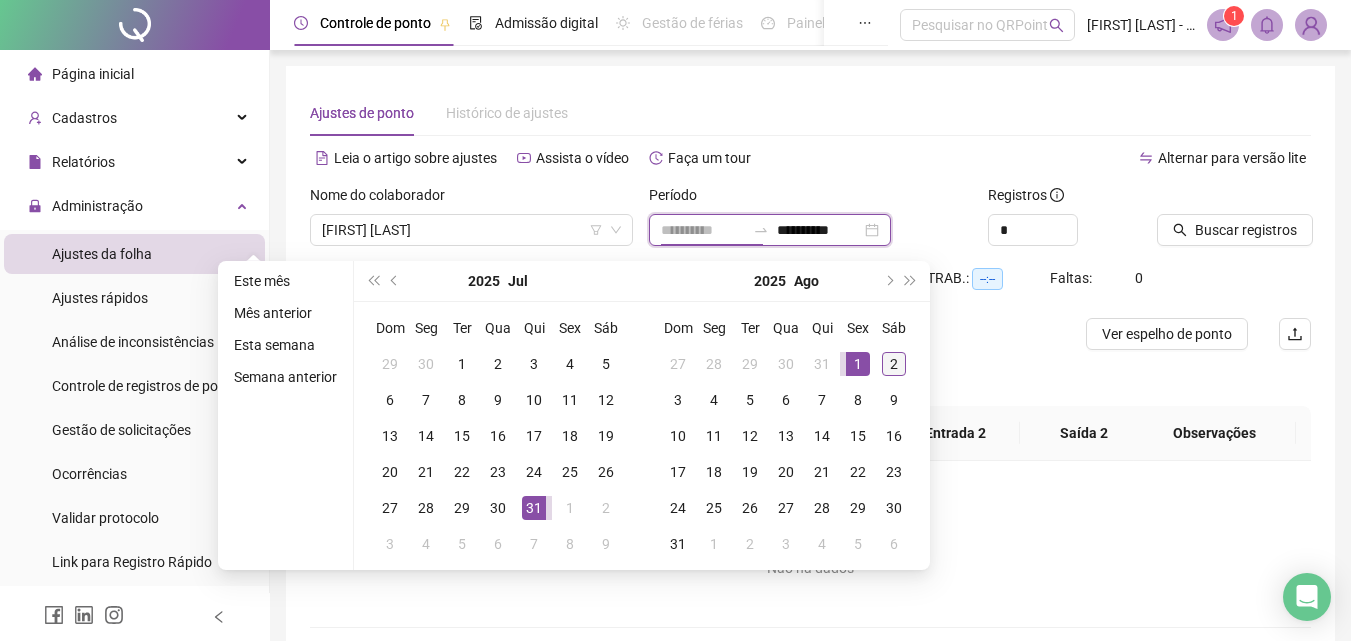 type on "**********" 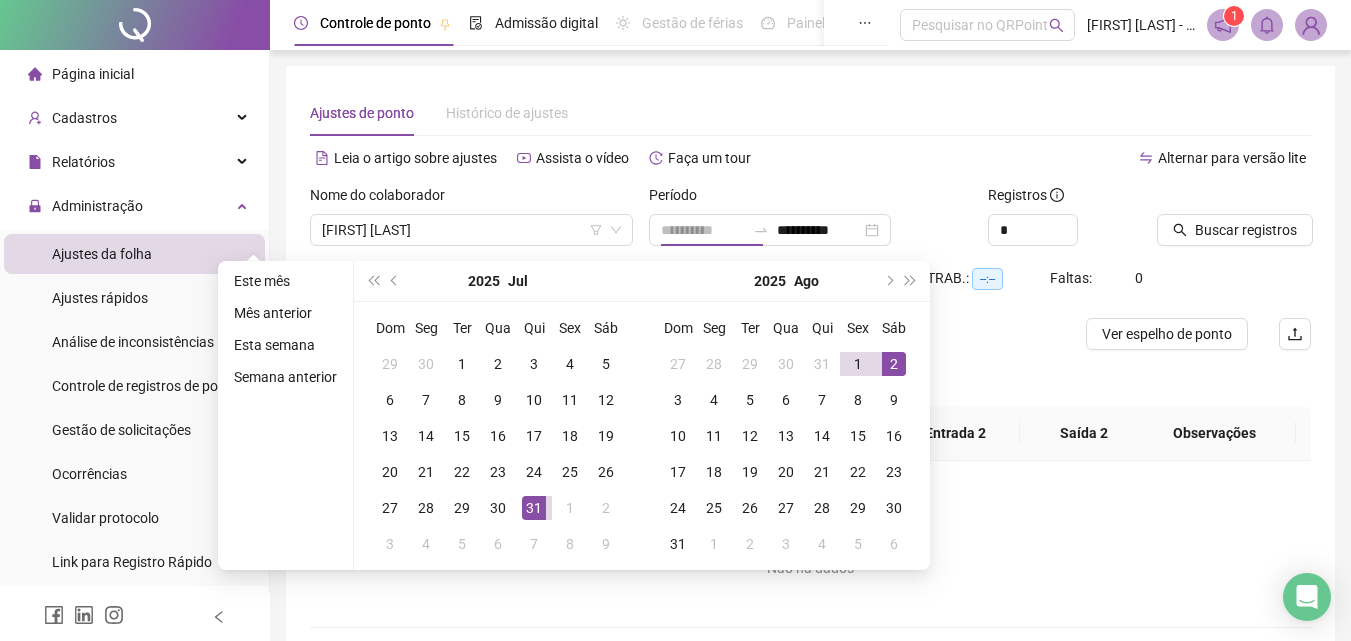 click on "2" at bounding box center [894, 364] 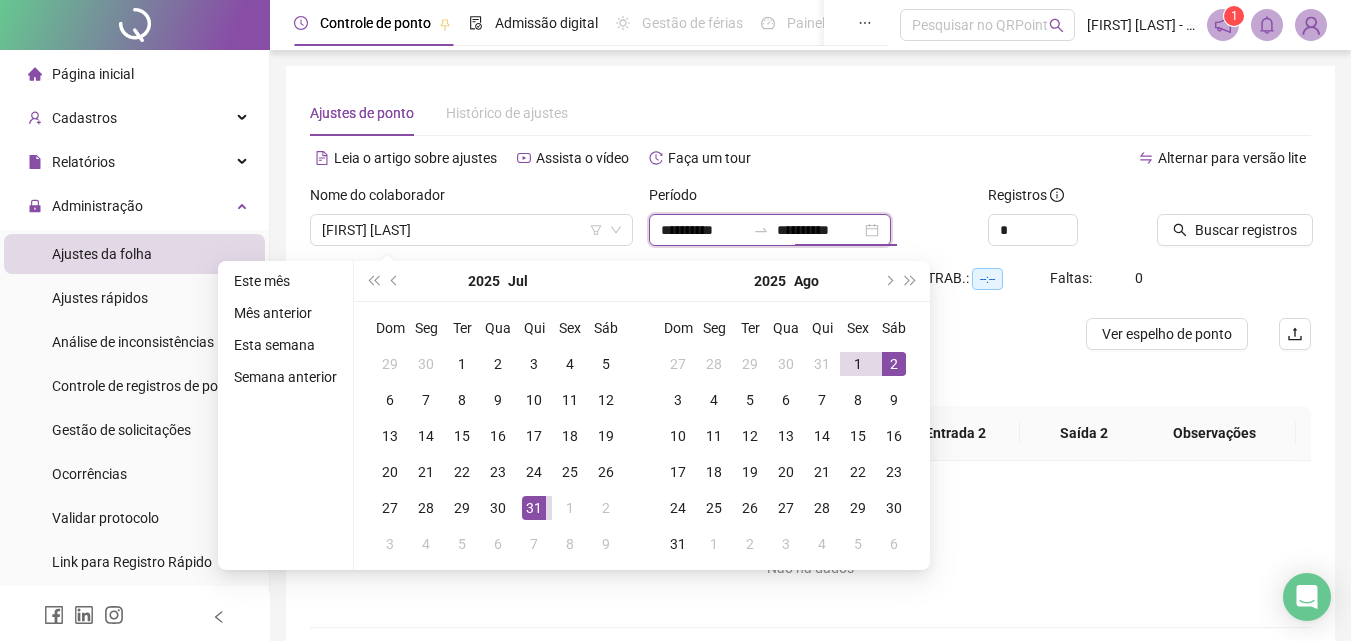 type on "**********" 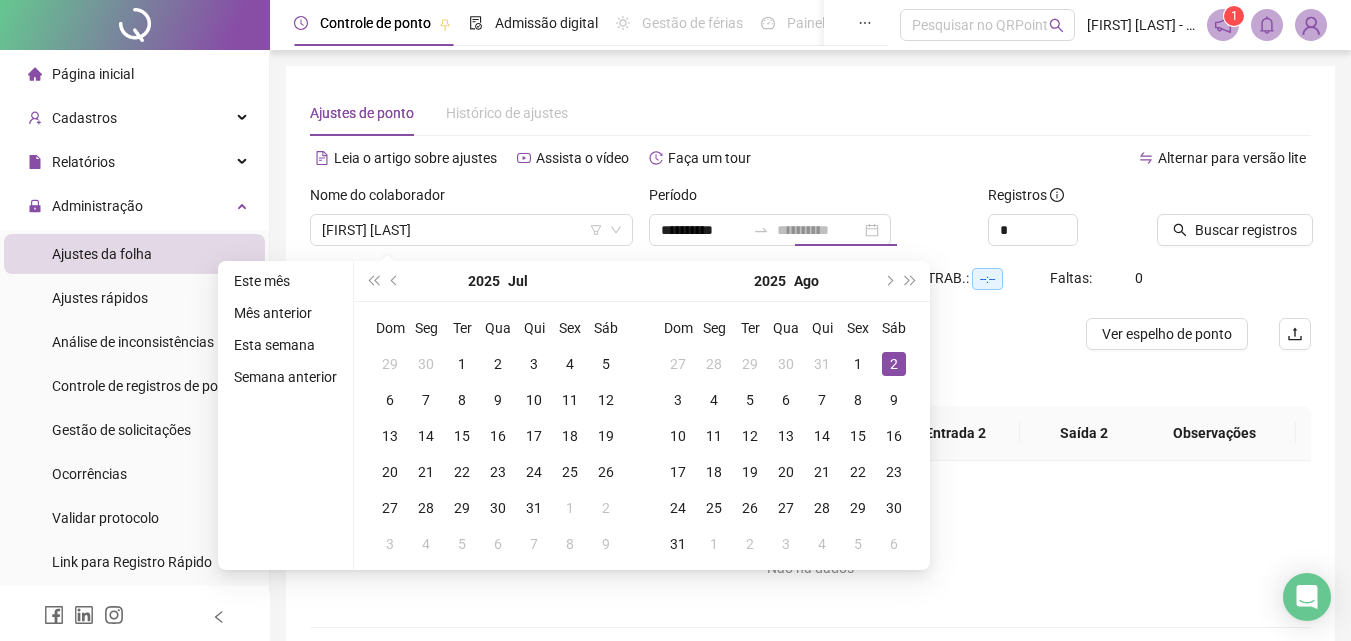 click on "2" at bounding box center [894, 364] 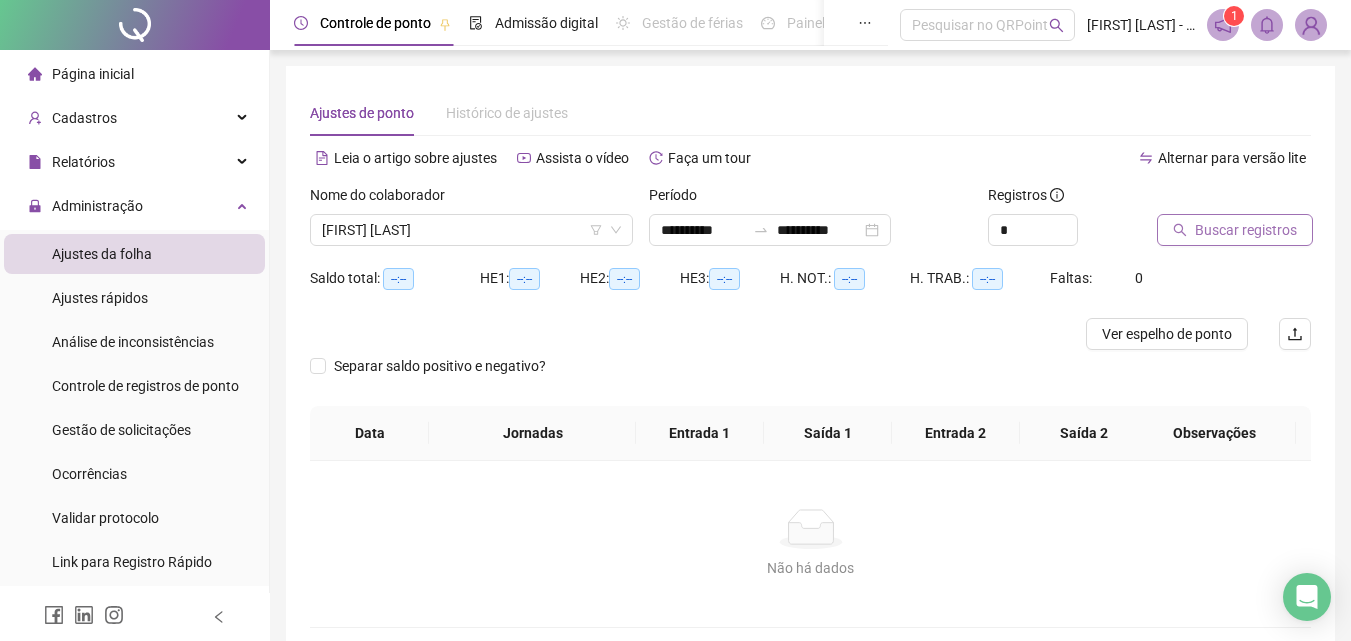 click on "Buscar registros" at bounding box center [1235, 230] 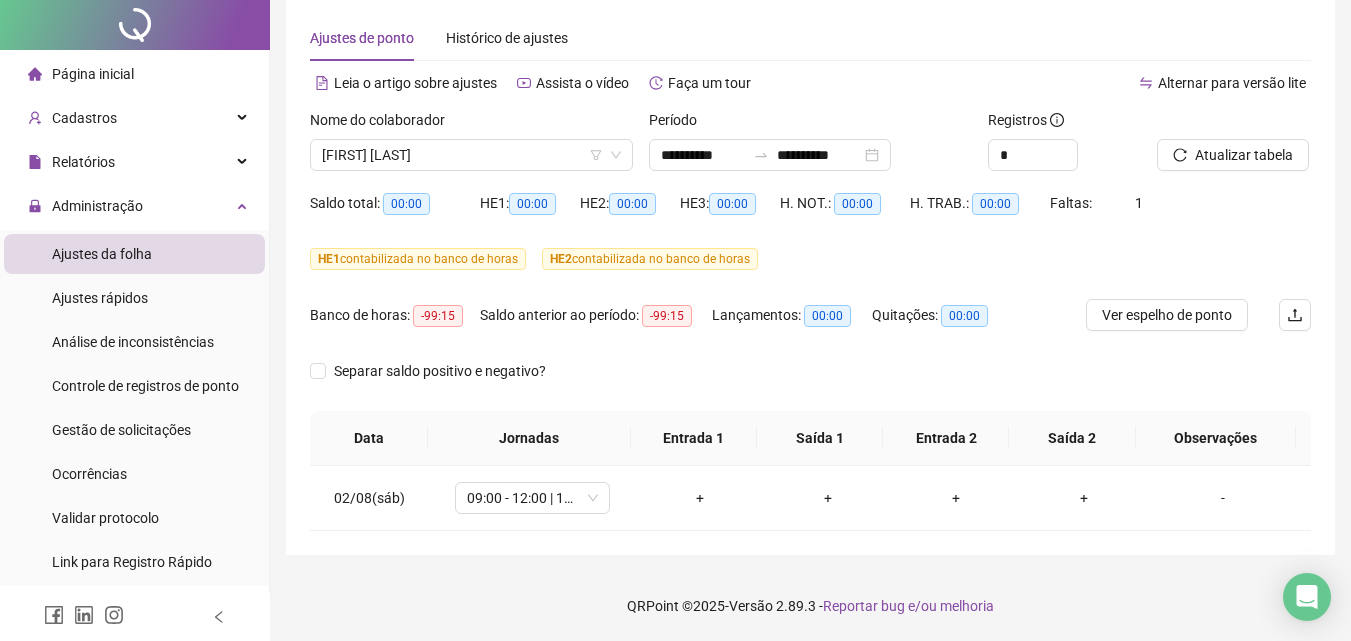 scroll, scrollTop: 0, scrollLeft: 0, axis: both 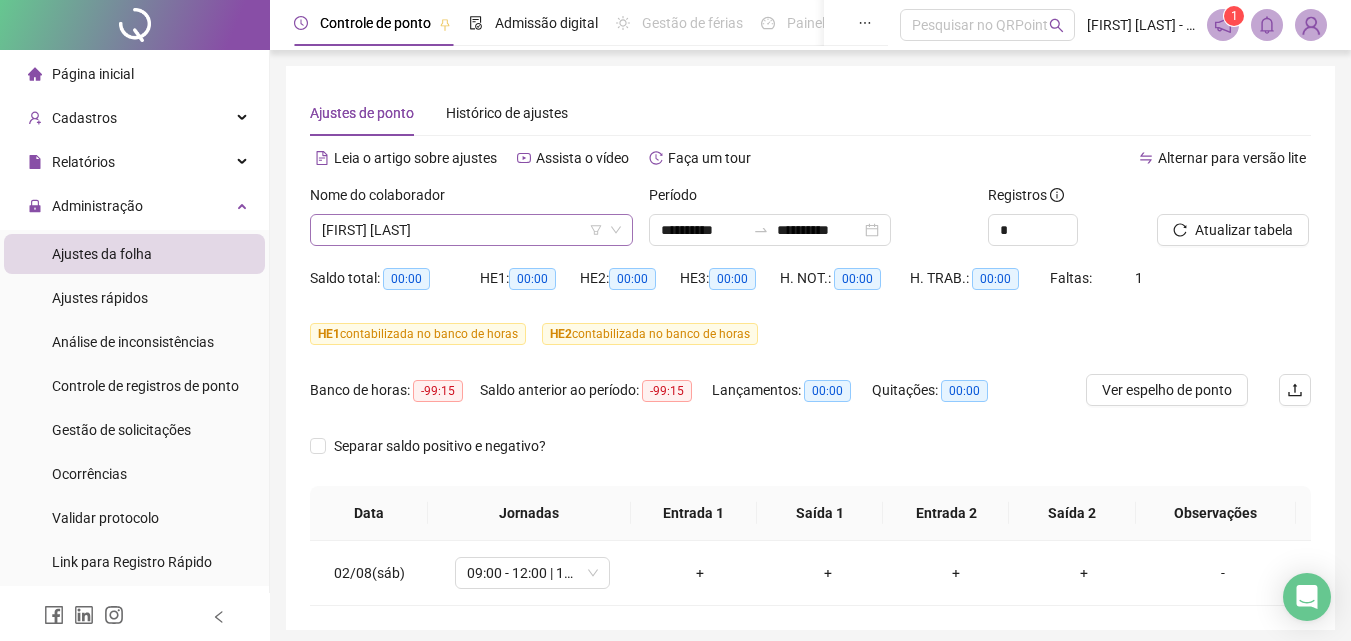 click 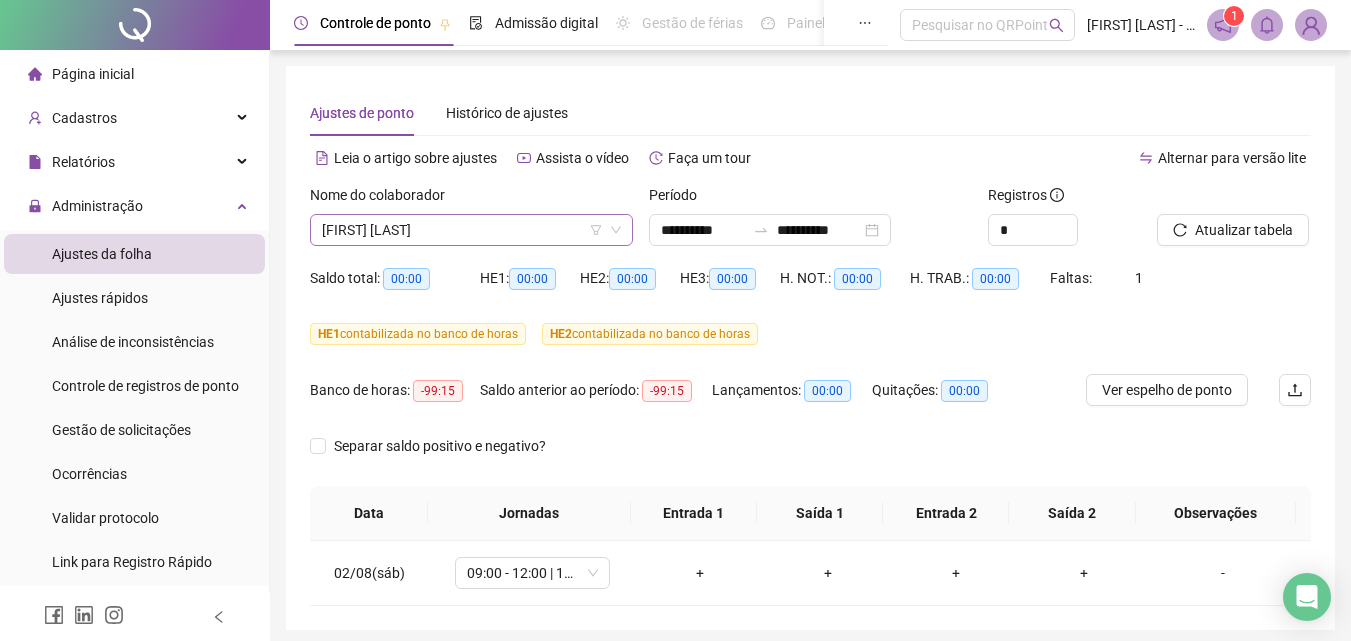 click on "[FIRST] [LAST]" at bounding box center (471, 230) 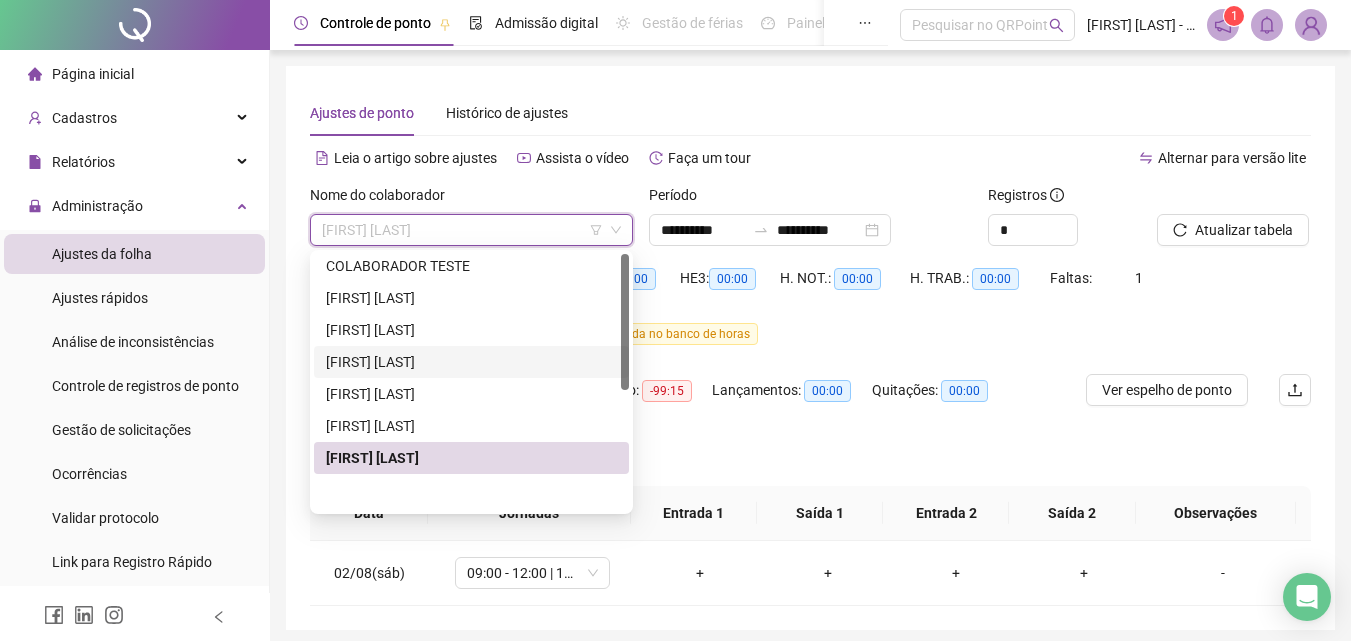 scroll, scrollTop: 0, scrollLeft: 0, axis: both 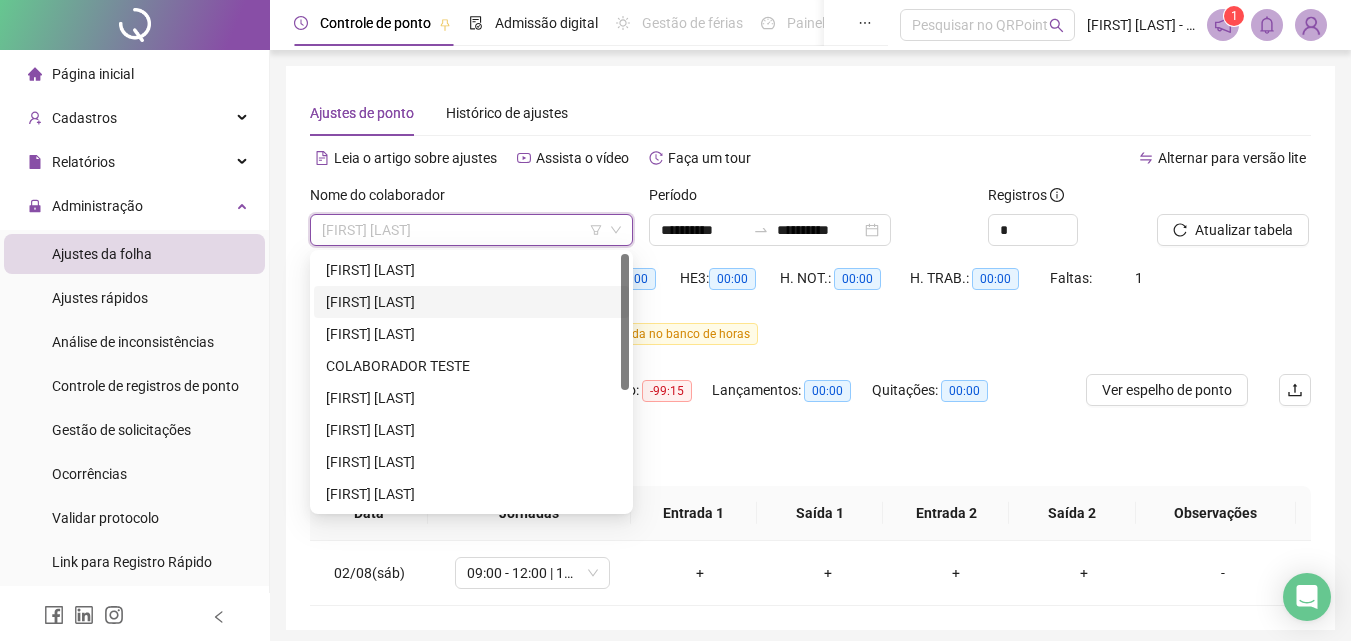 click on "[FIRST] [LAST]" at bounding box center (471, 302) 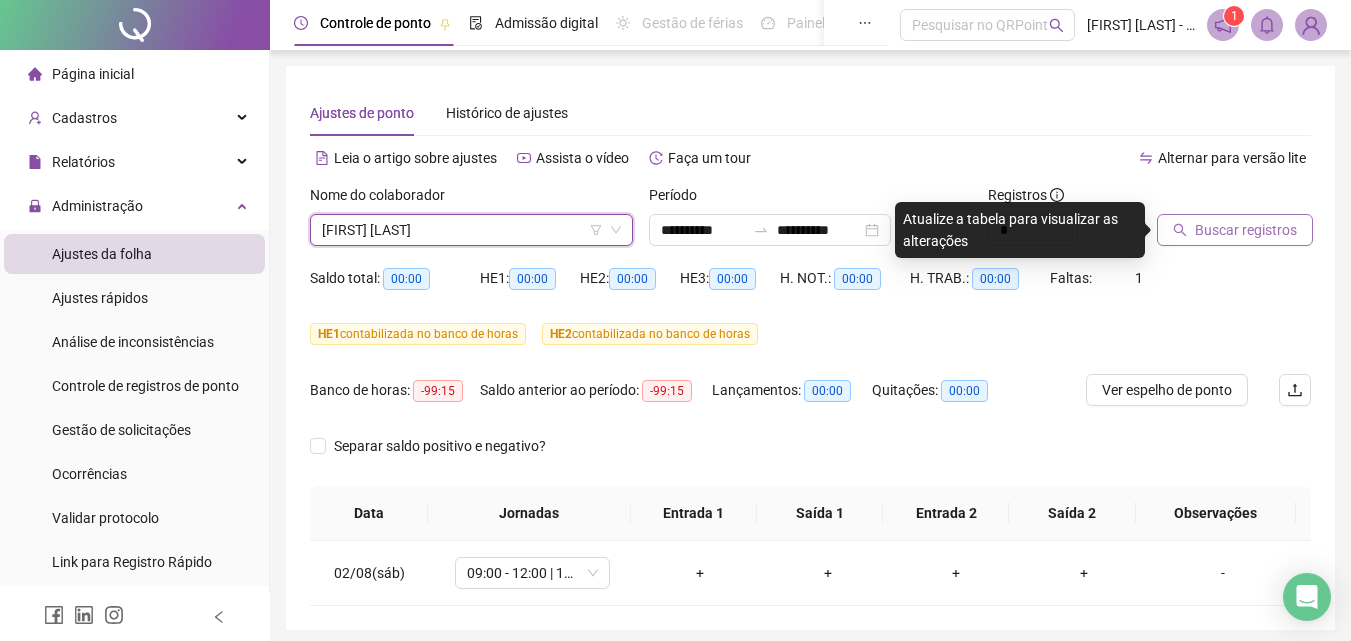 click on "Buscar registros" at bounding box center [1246, 230] 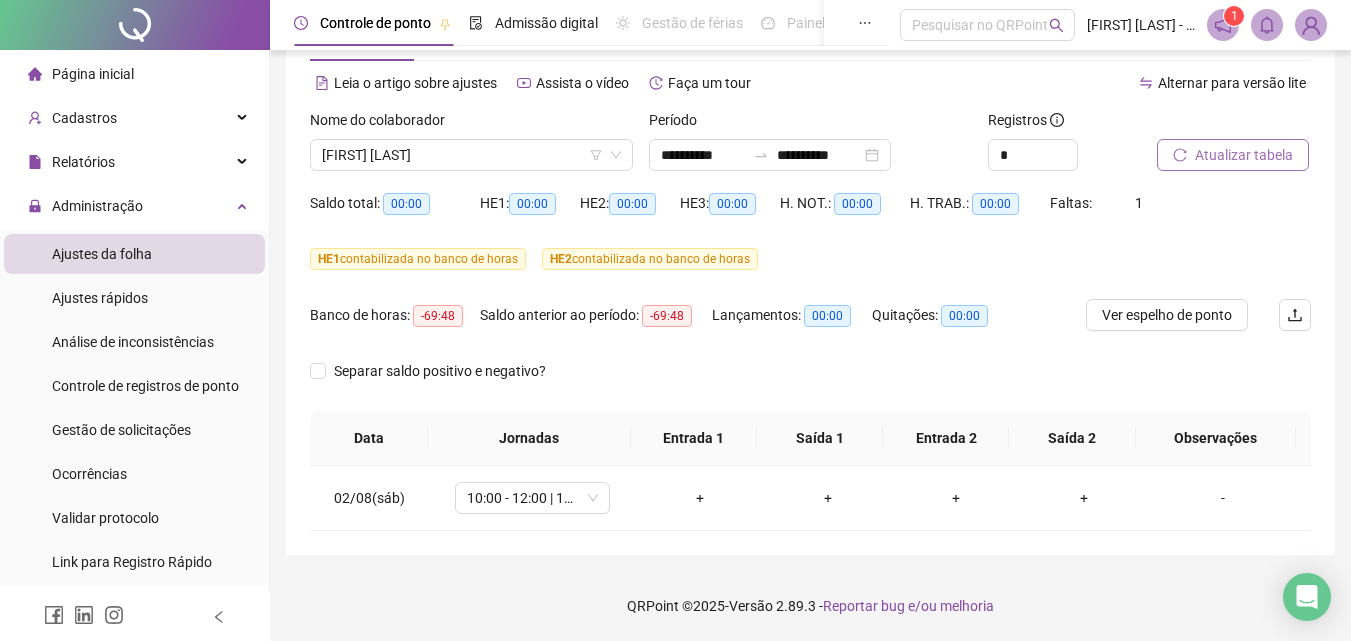 scroll, scrollTop: 0, scrollLeft: 0, axis: both 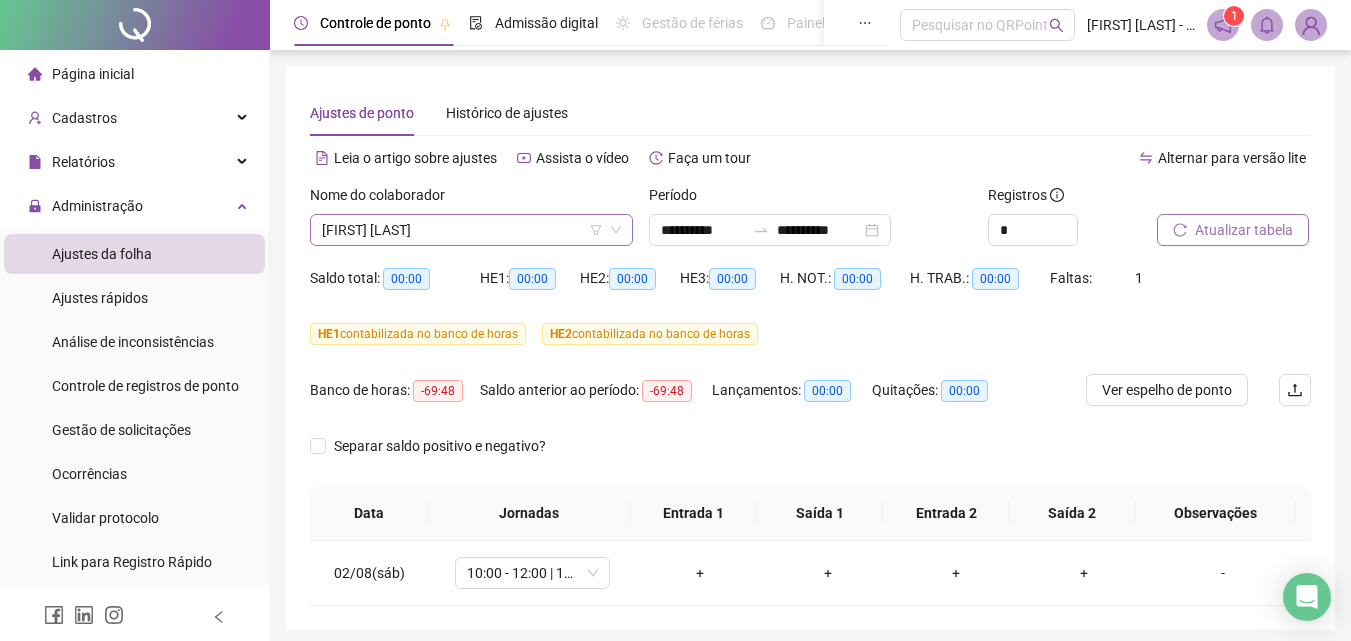 click on "[FIRST] [LAST]" at bounding box center (471, 230) 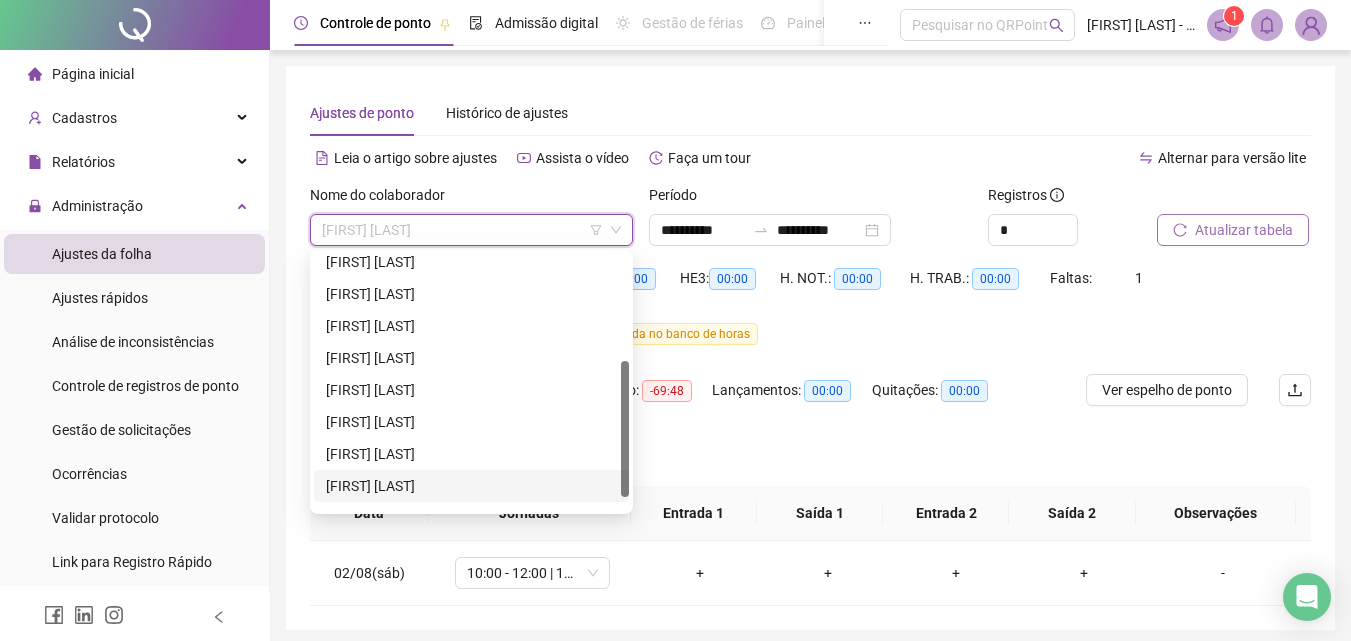 scroll, scrollTop: 224, scrollLeft: 0, axis: vertical 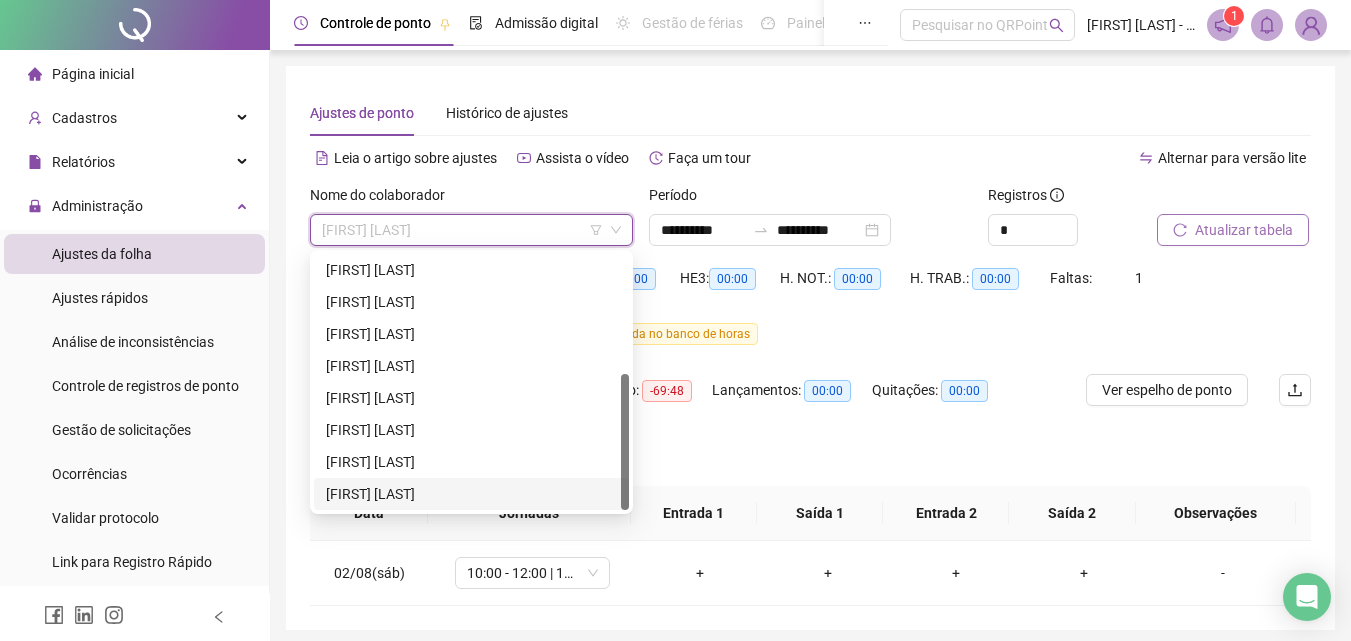 click on "[FIRST] [LAST]" at bounding box center [471, 494] 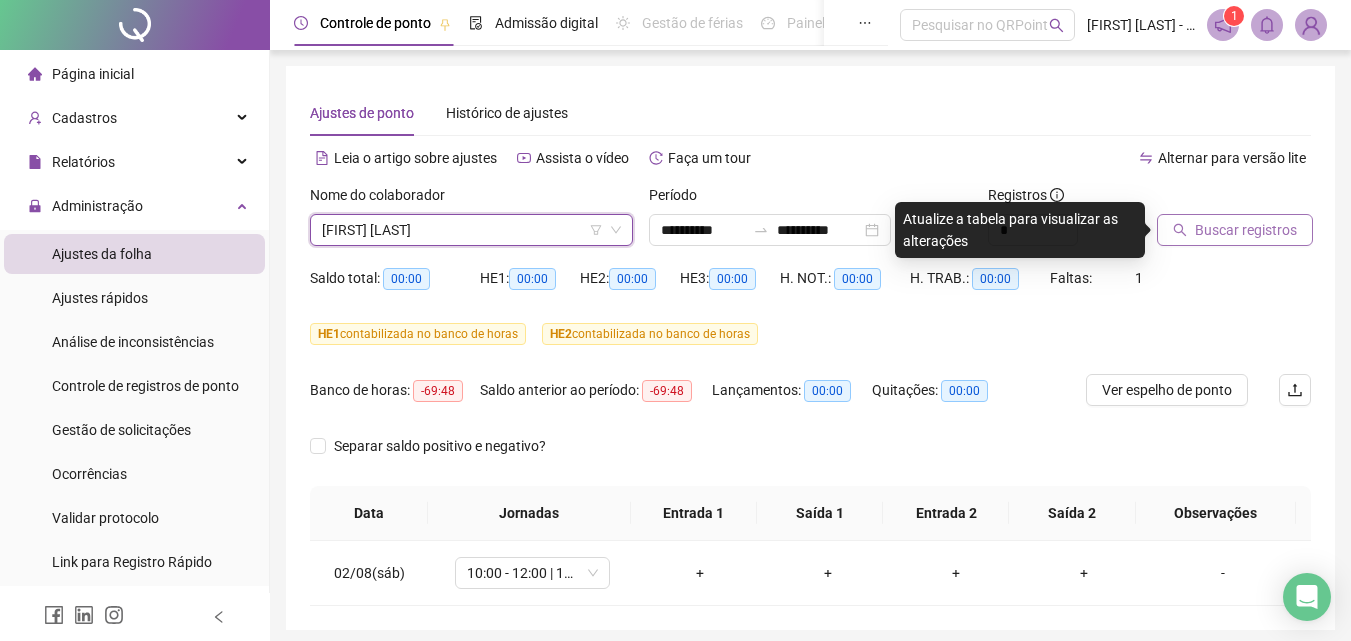 click on "Buscar registros" at bounding box center (1246, 230) 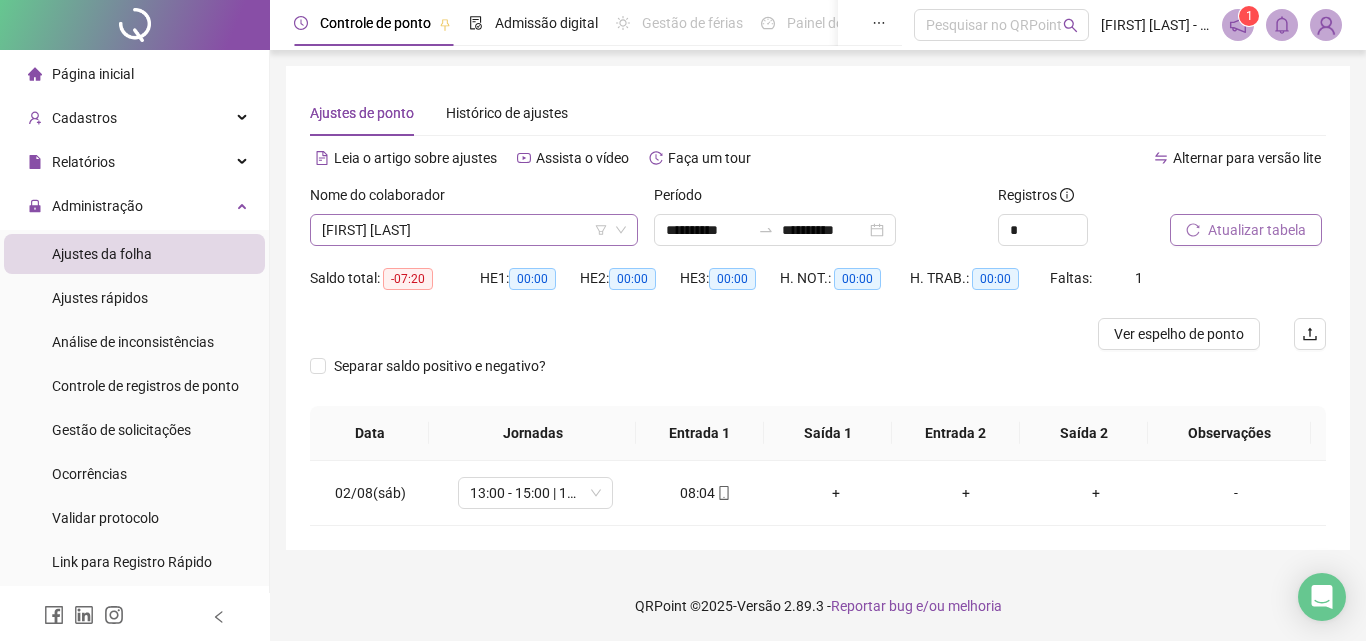 click on "[FIRST] [LAST]" at bounding box center (474, 230) 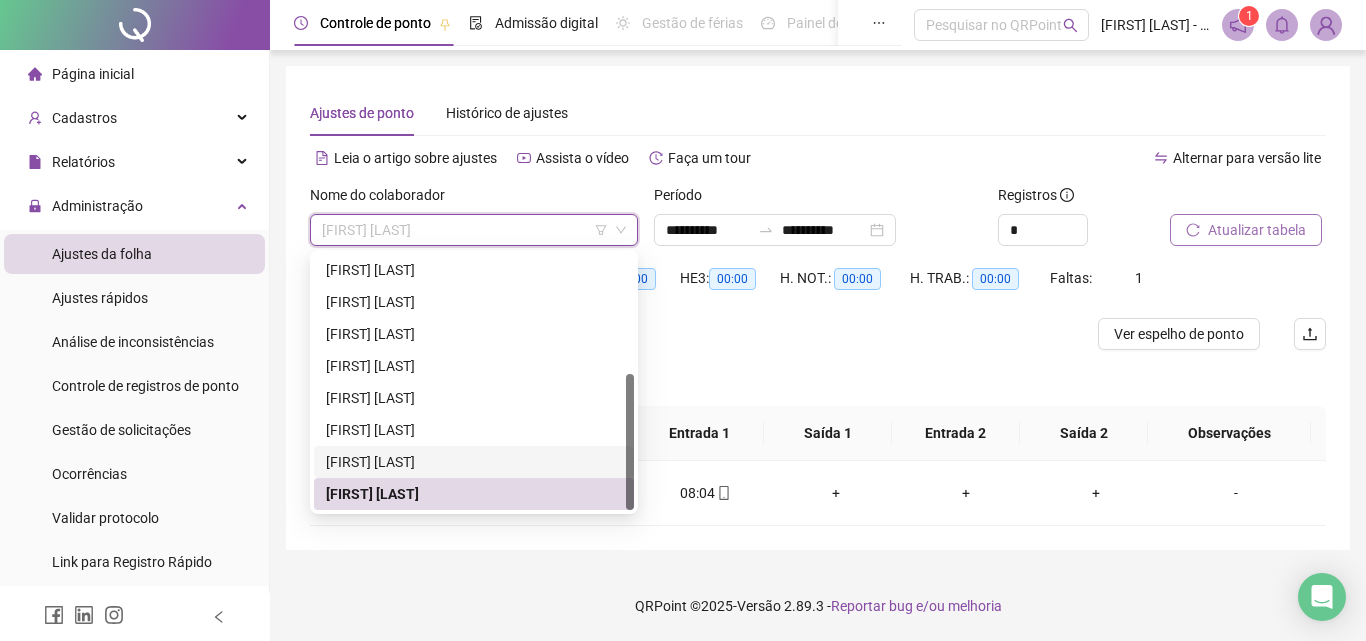 click on "[FIRST] [LAST]" at bounding box center [474, 462] 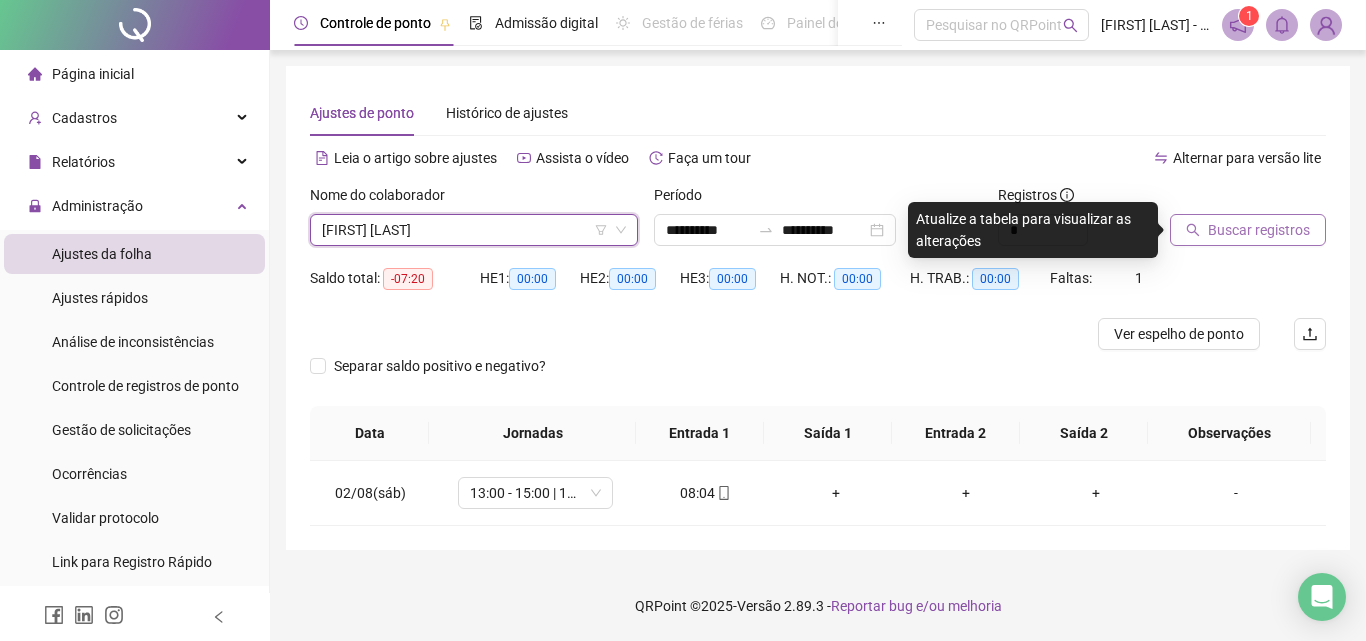 click on "Buscar registros" at bounding box center [1259, 230] 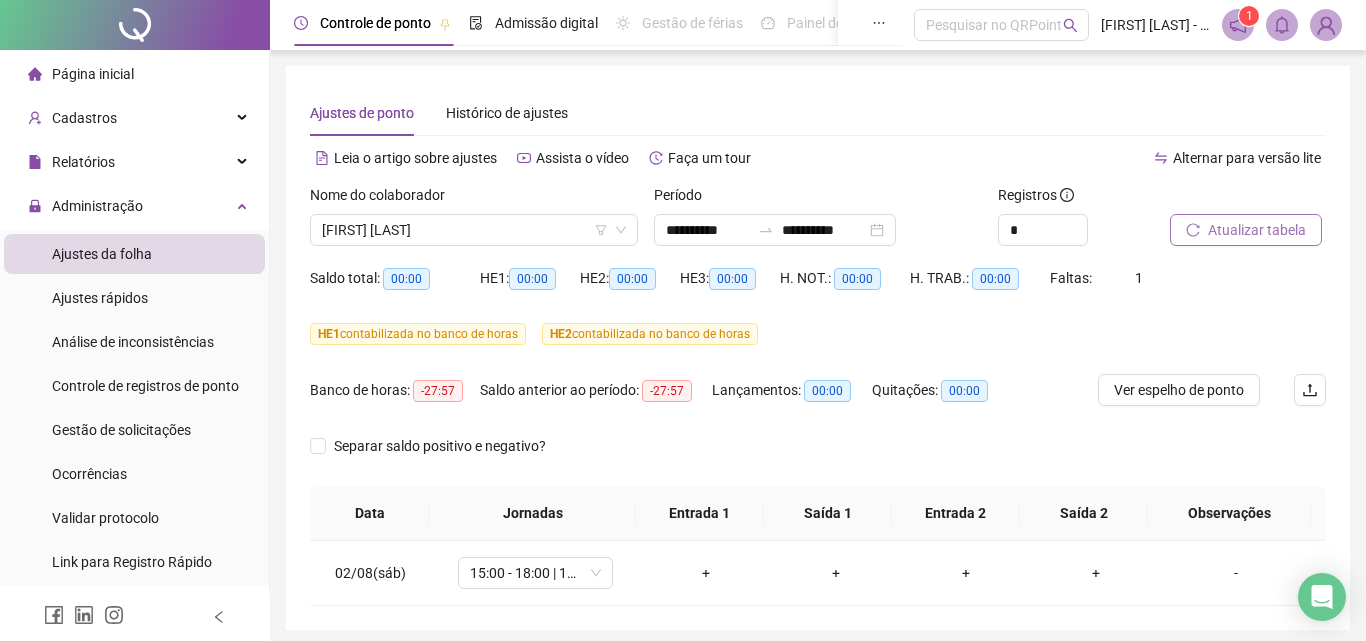 click on "[FIRST] [LAST]" at bounding box center [474, 230] 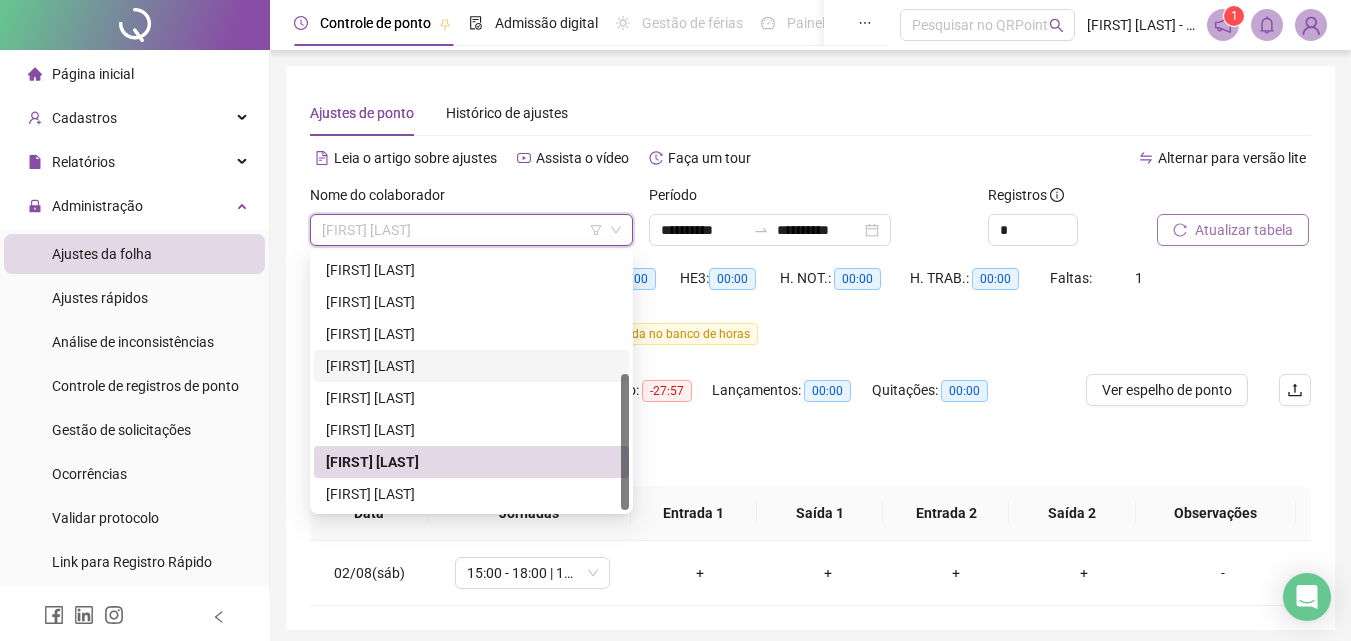click on "[FIRST] [LAST]" at bounding box center [471, 366] 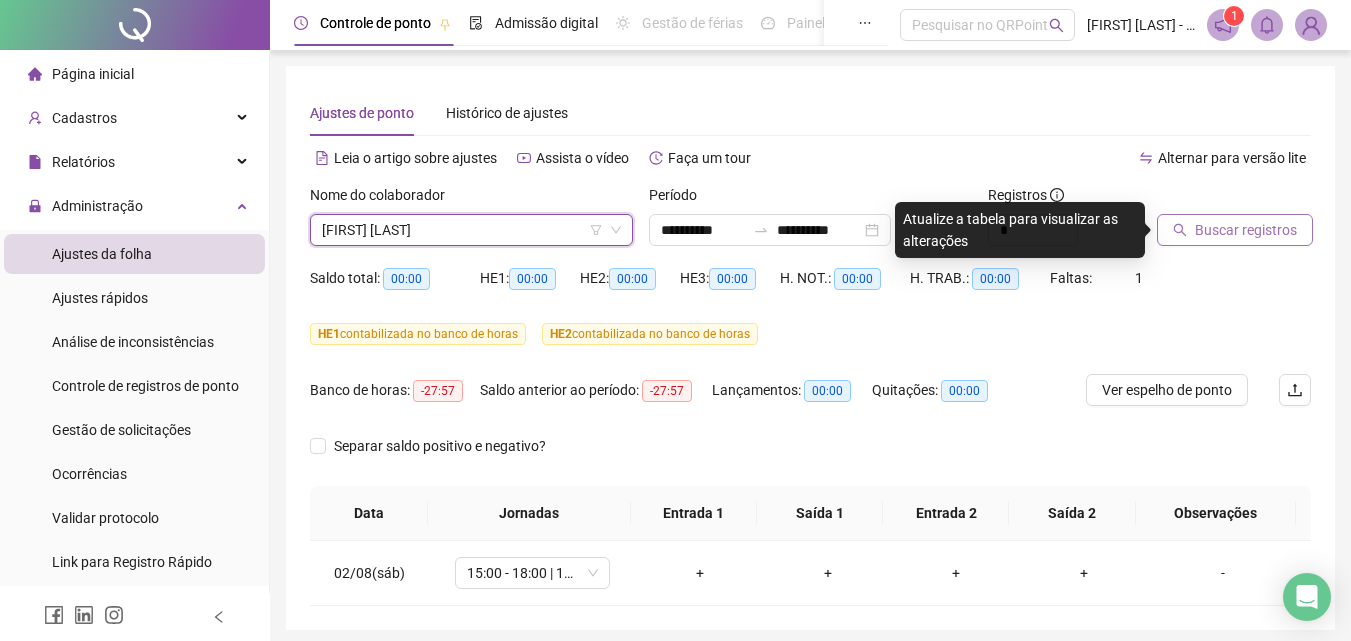 click on "Buscar registros" at bounding box center [1246, 230] 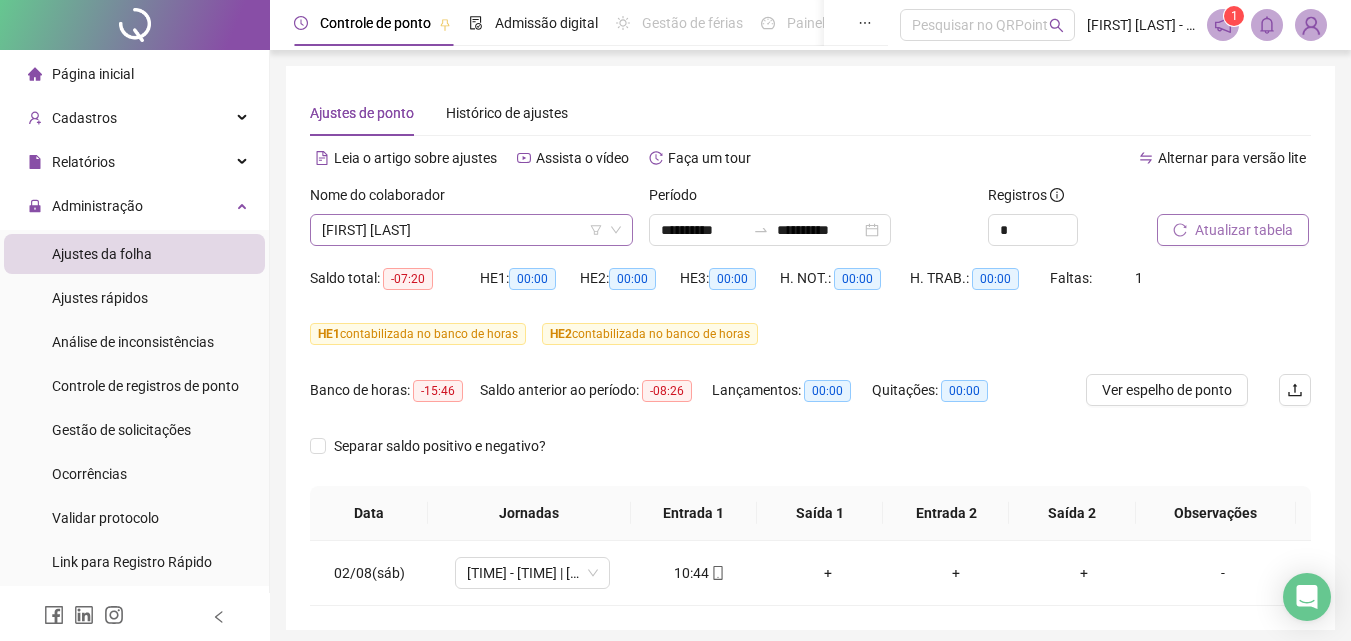 click on "[FIRST] [LAST]" at bounding box center (471, 230) 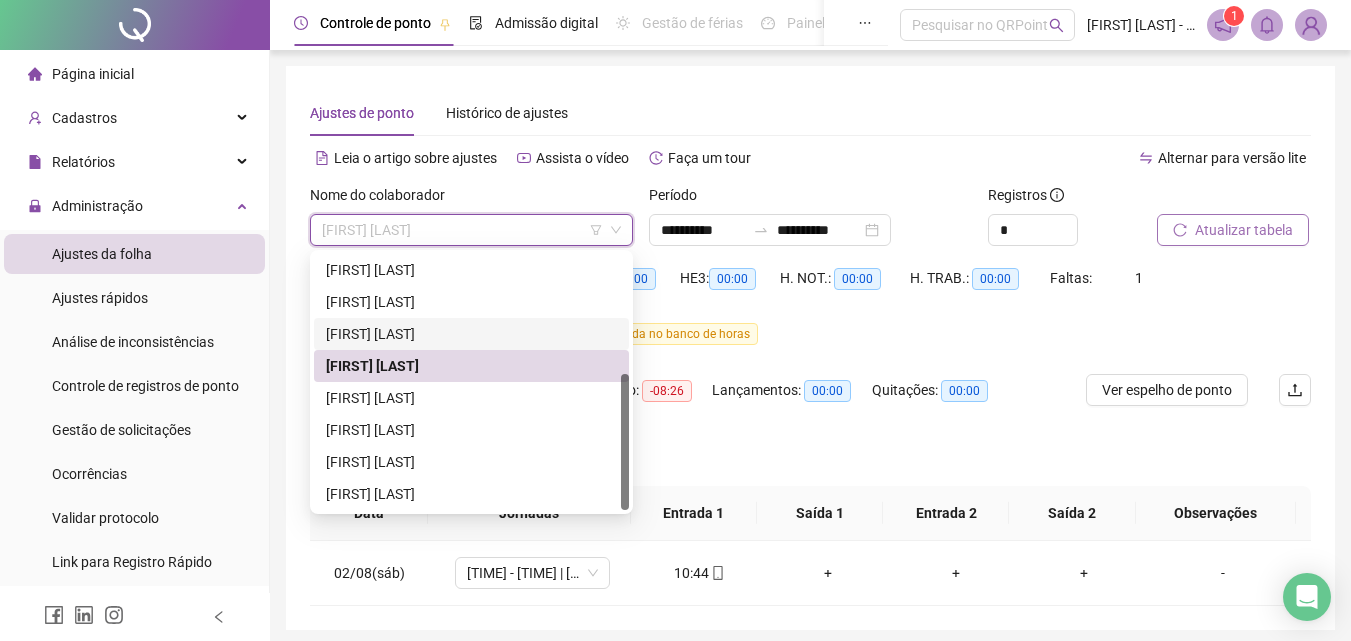click on "[FIRST] [LAST]" at bounding box center (471, 334) 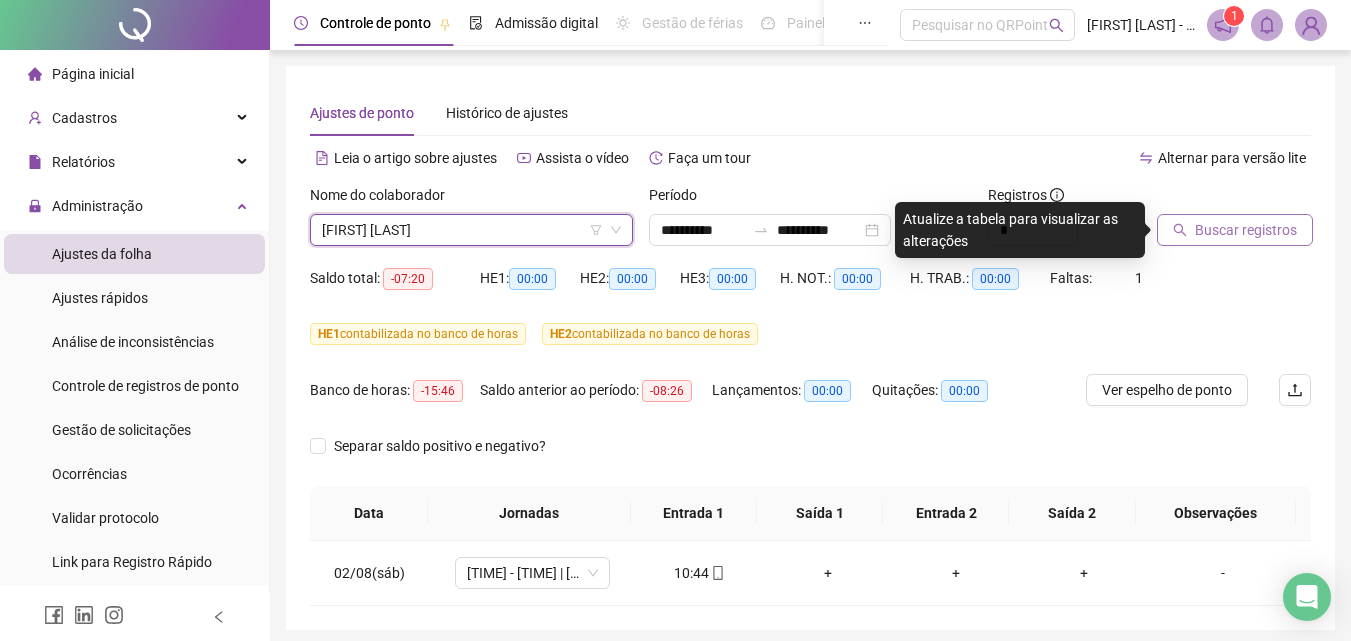 click on "Buscar registros" at bounding box center [1246, 230] 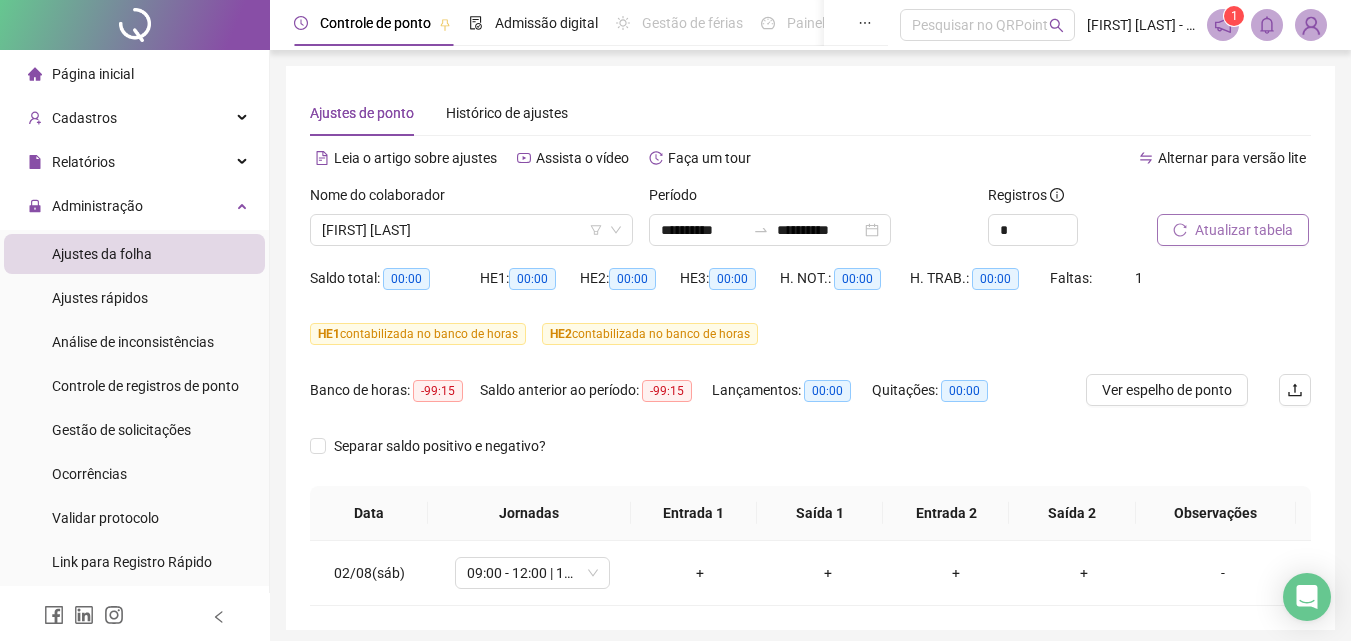 scroll, scrollTop: 75, scrollLeft: 0, axis: vertical 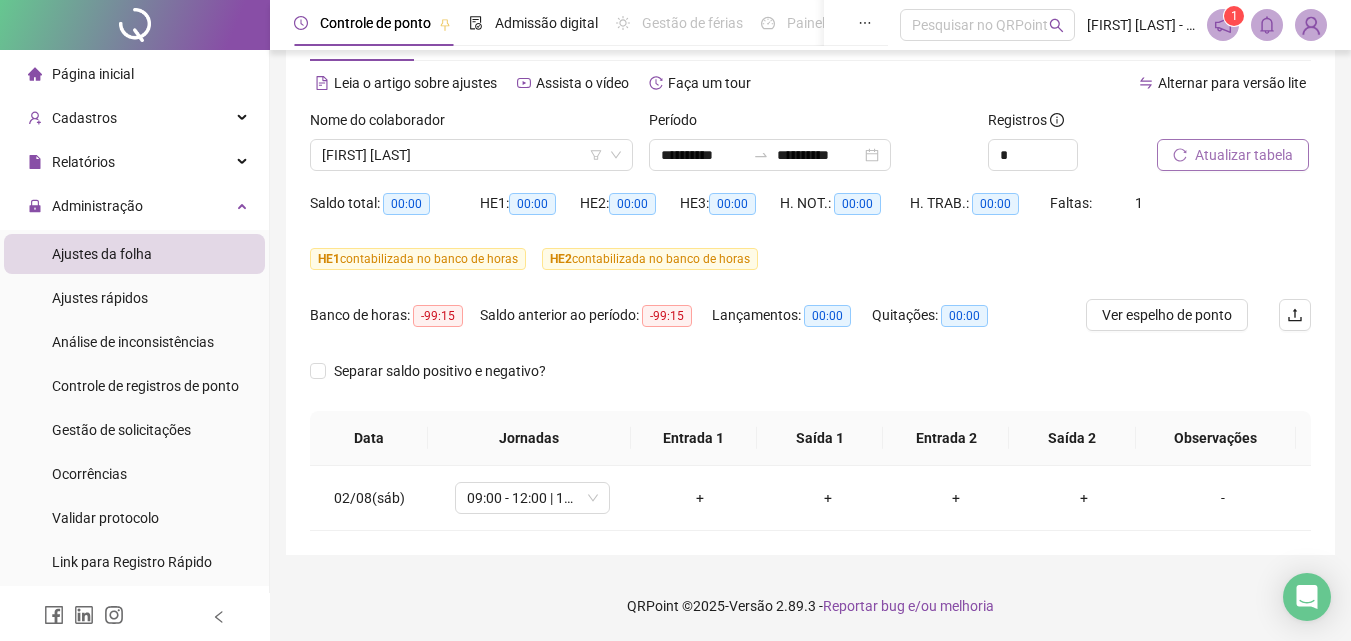 click on "Atualizar tabela" at bounding box center (1244, 155) 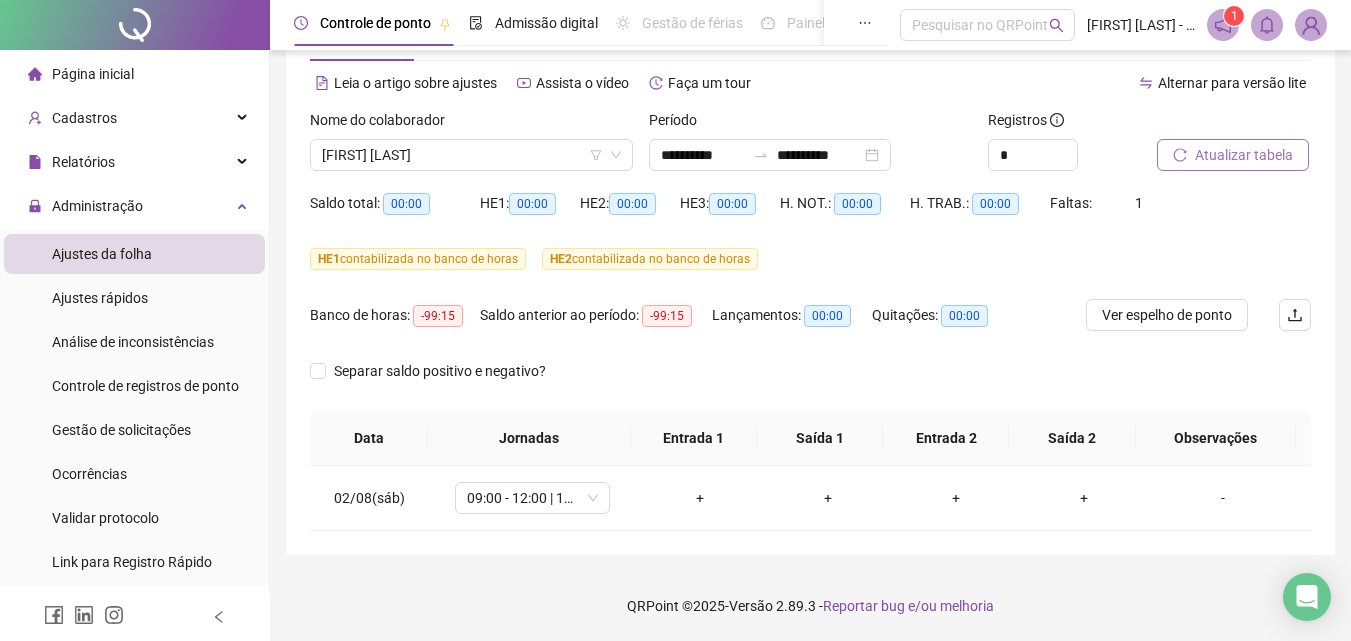click on "Atualizar tabela" at bounding box center (1244, 155) 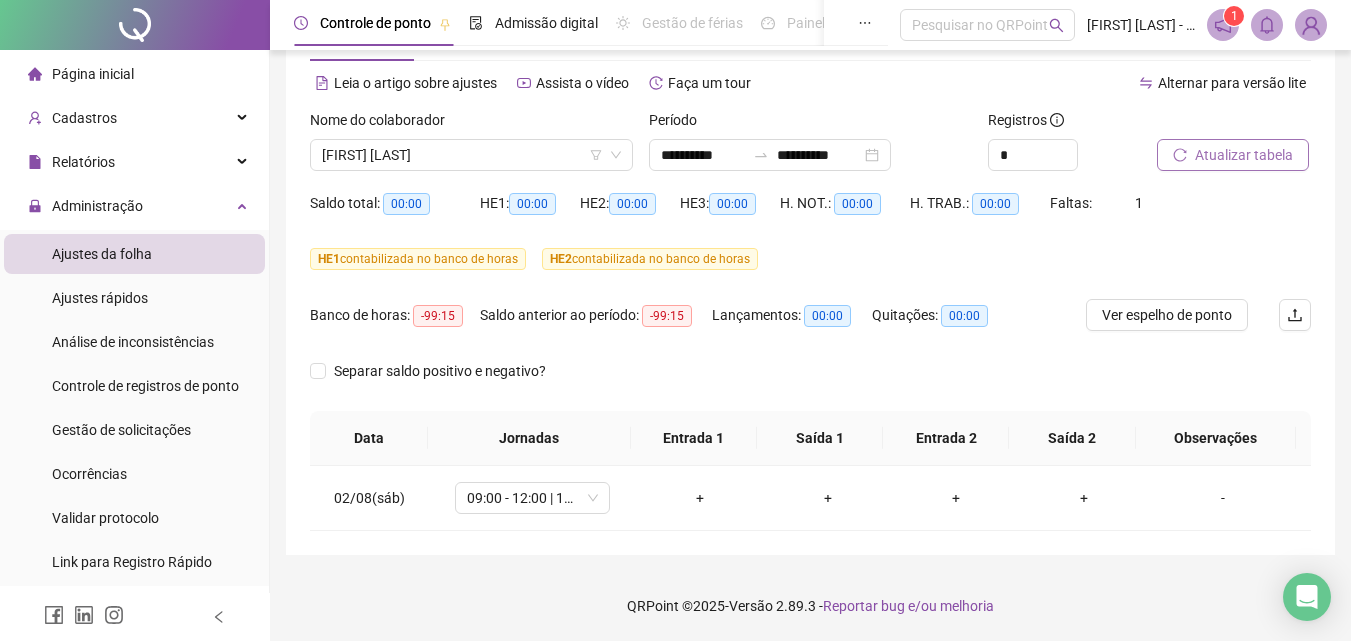 click on "Atualizar tabela" at bounding box center [1244, 155] 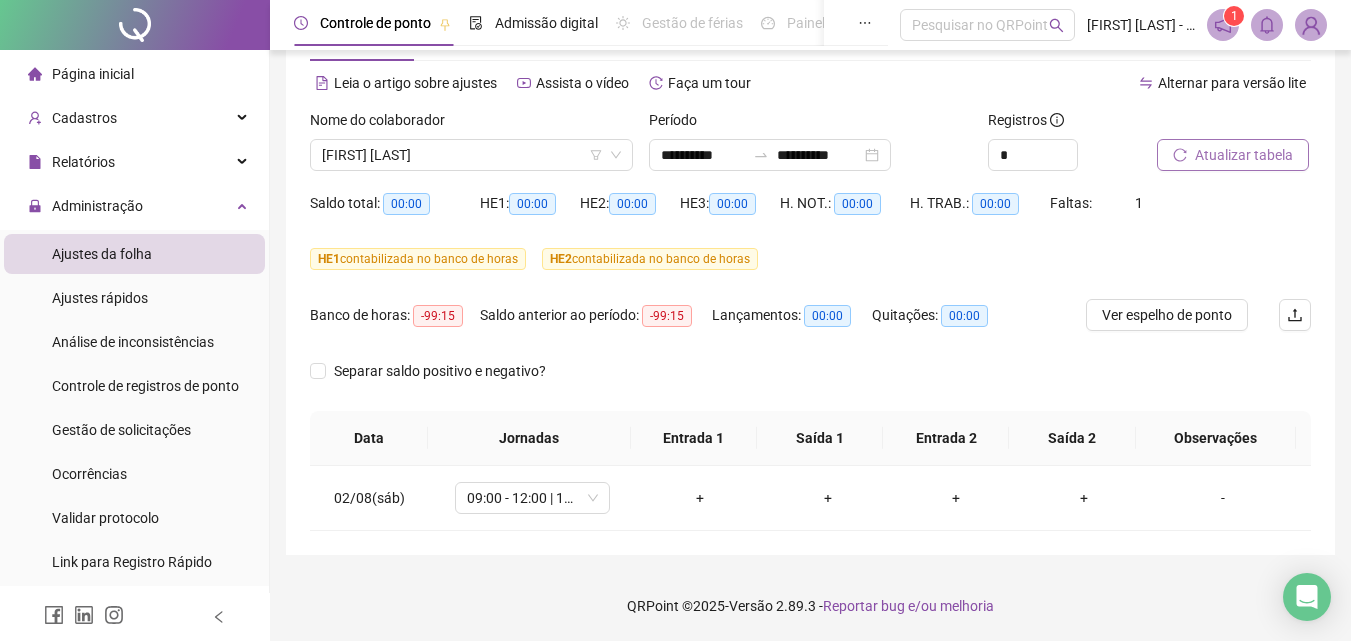 click on "Atualizar tabela" at bounding box center (1244, 155) 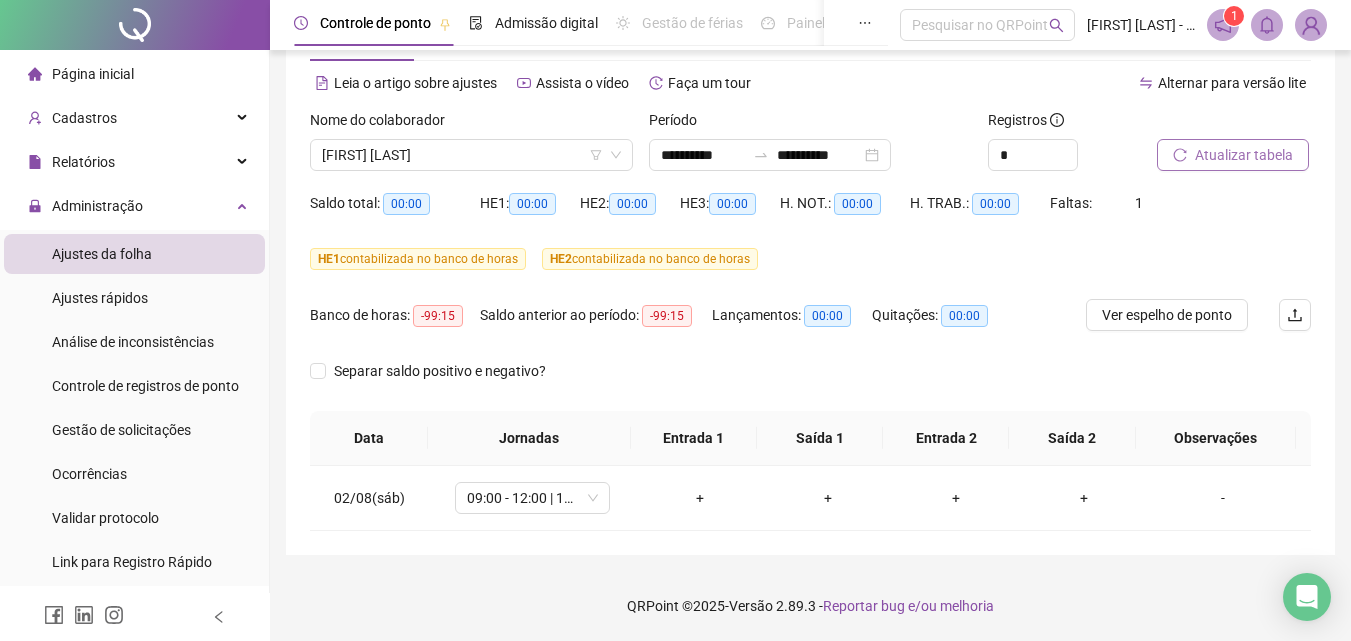 click on "Atualizar tabela" at bounding box center [1244, 155] 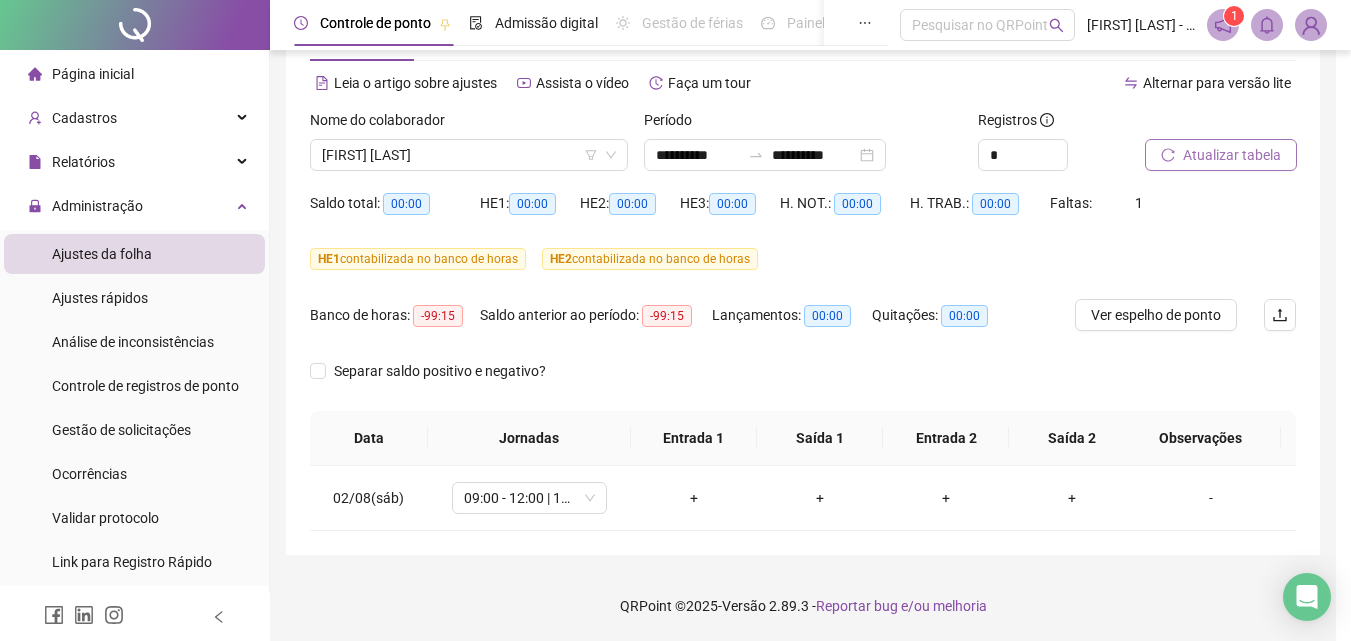 click on "Atualizando tabela Atualizando e reorganizando os registros... OK" at bounding box center (675, 320) 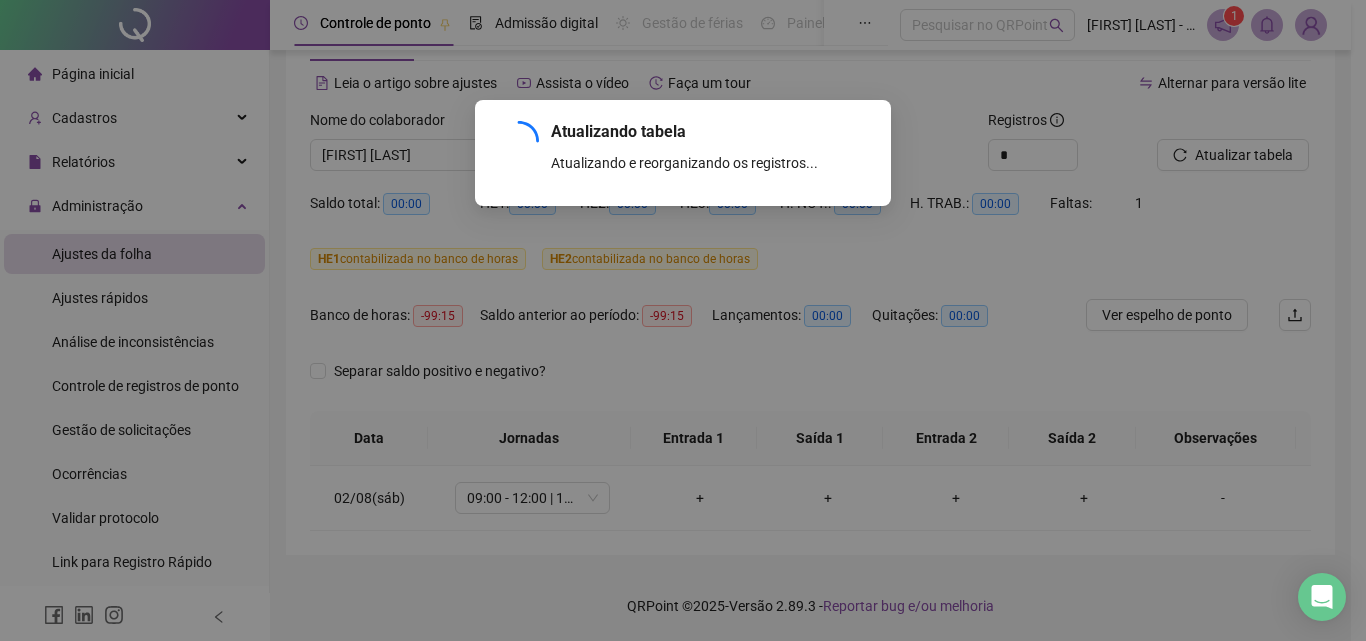 click on "Atualizando tabela Atualizando e reorganizando os registros... OK" at bounding box center (683, 320) 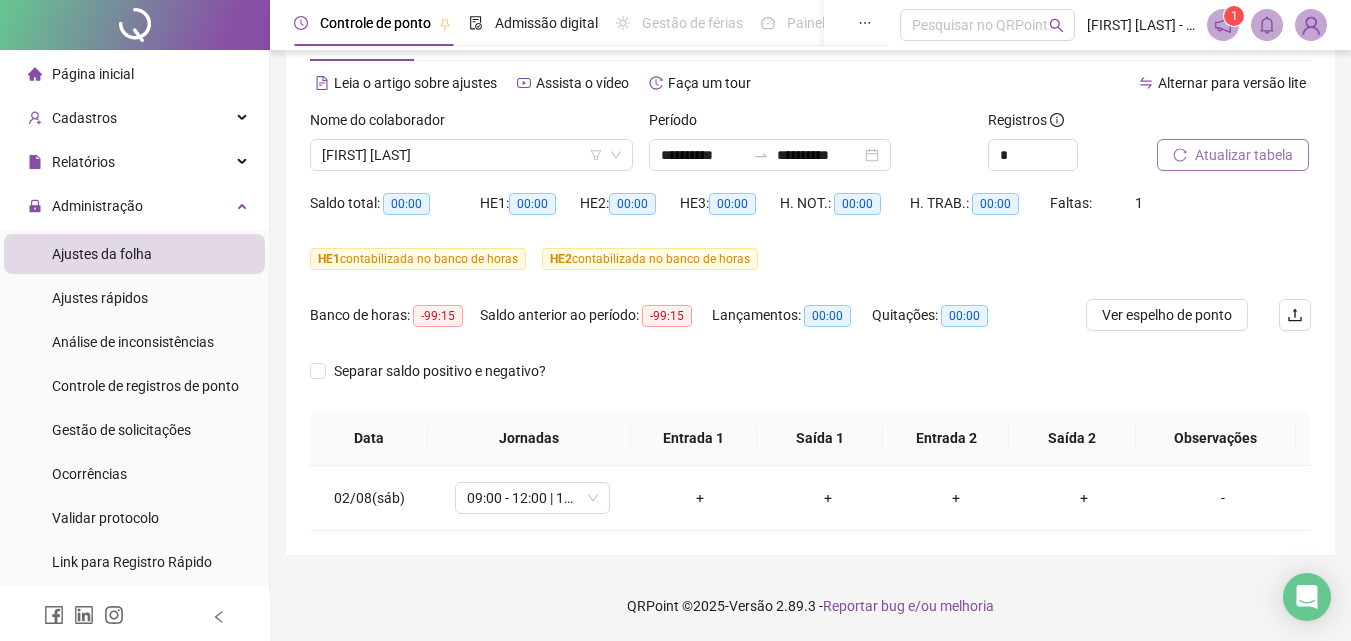 click on "Atualizar tabela" at bounding box center [1244, 155] 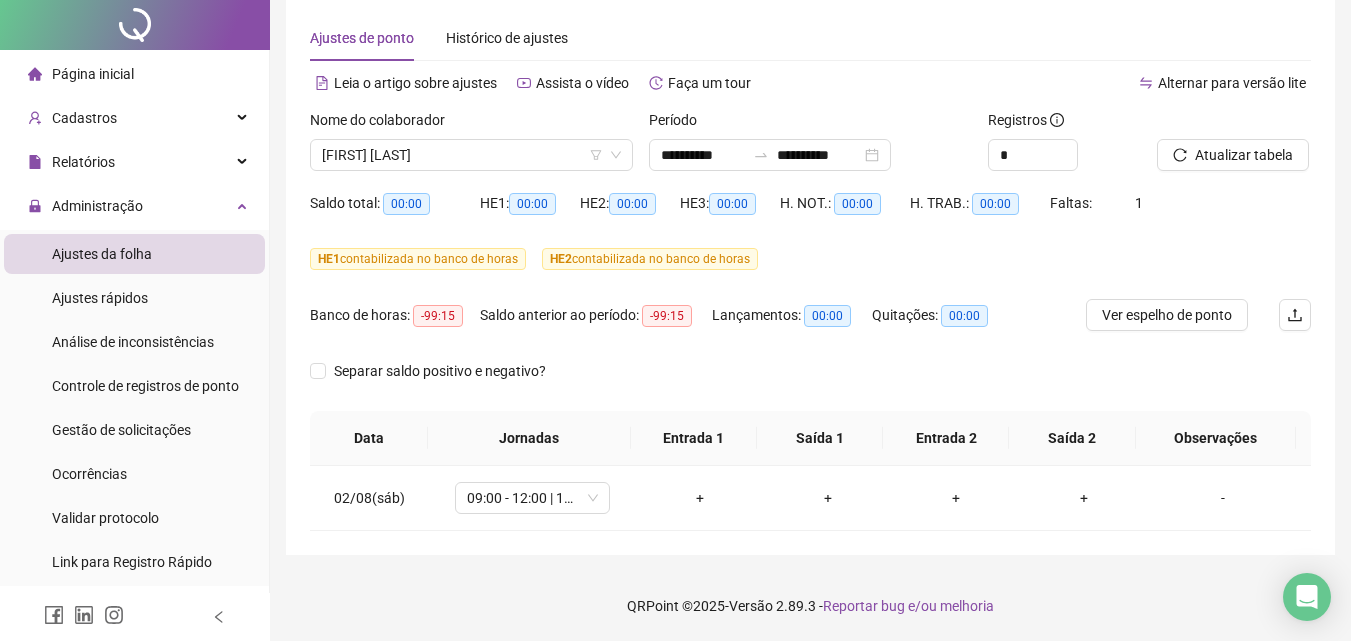 scroll, scrollTop: 0, scrollLeft: 0, axis: both 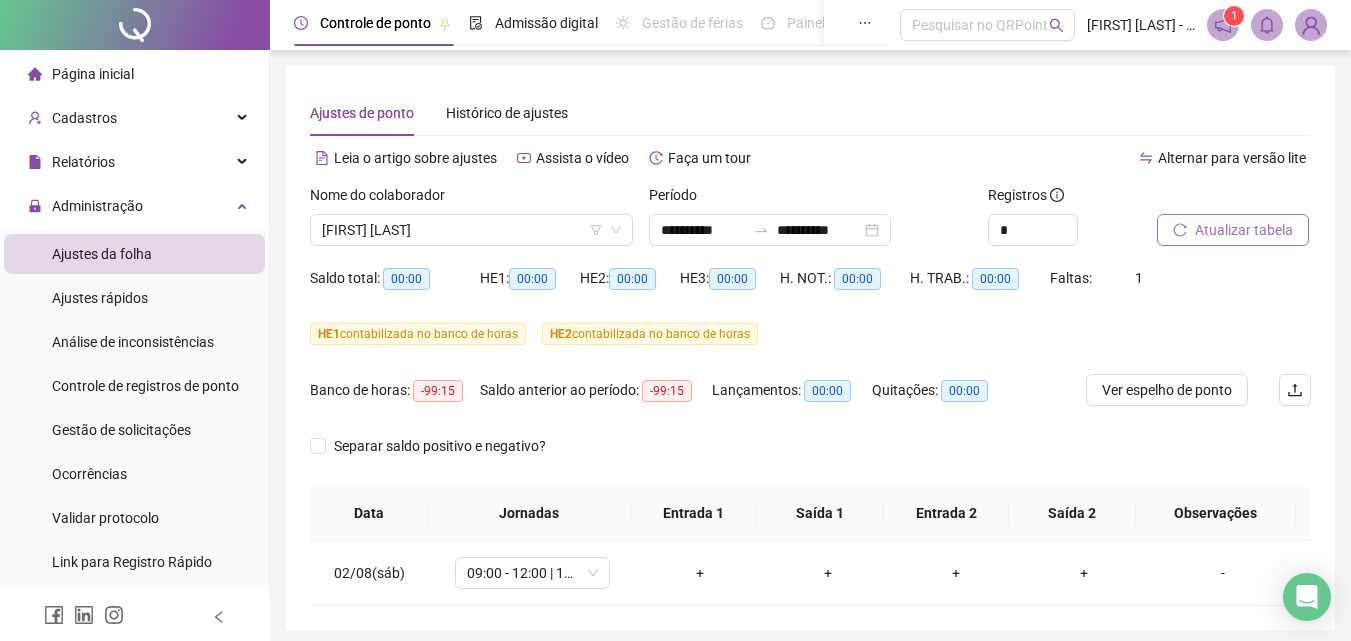 click on "Atualizar tabela" at bounding box center [1244, 230] 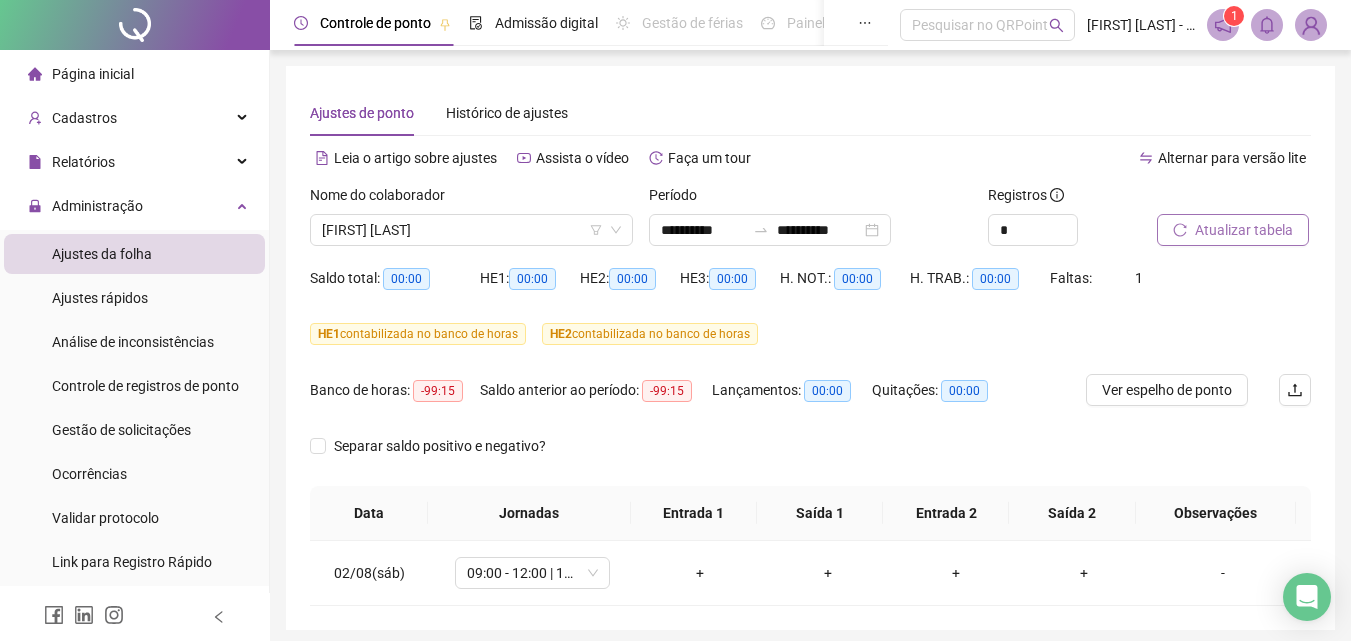 click on "Atualizar tabela" at bounding box center [1244, 230] 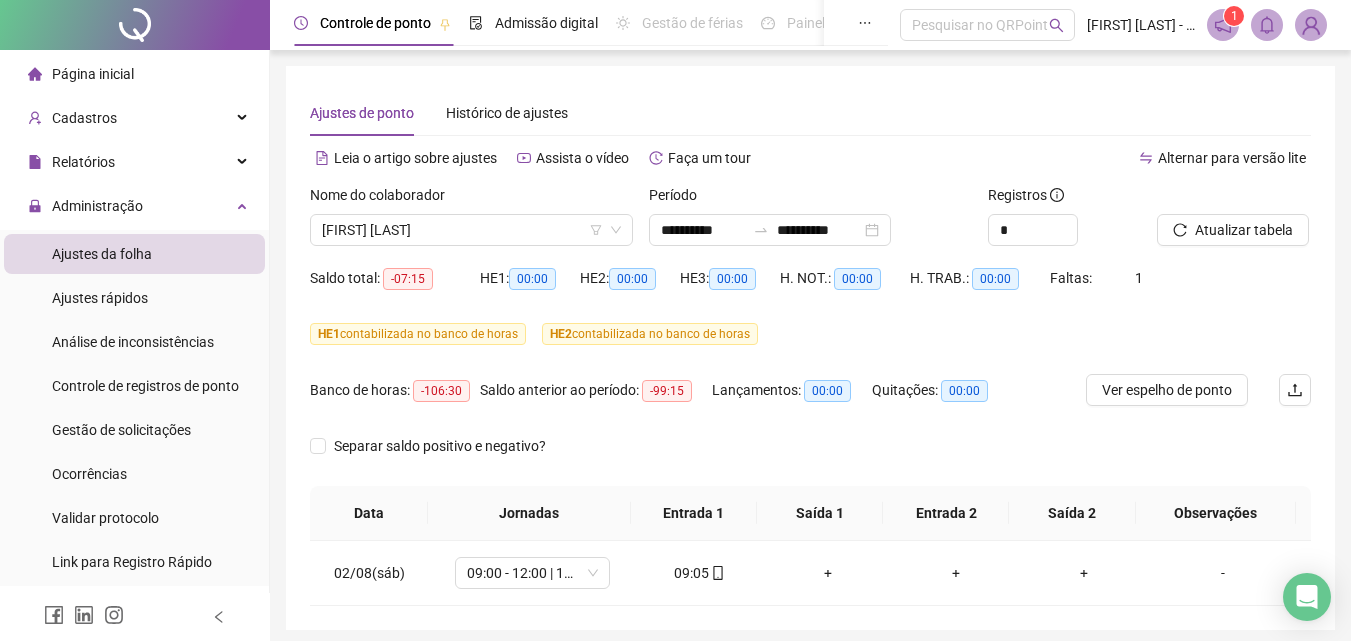 scroll, scrollTop: 75, scrollLeft: 0, axis: vertical 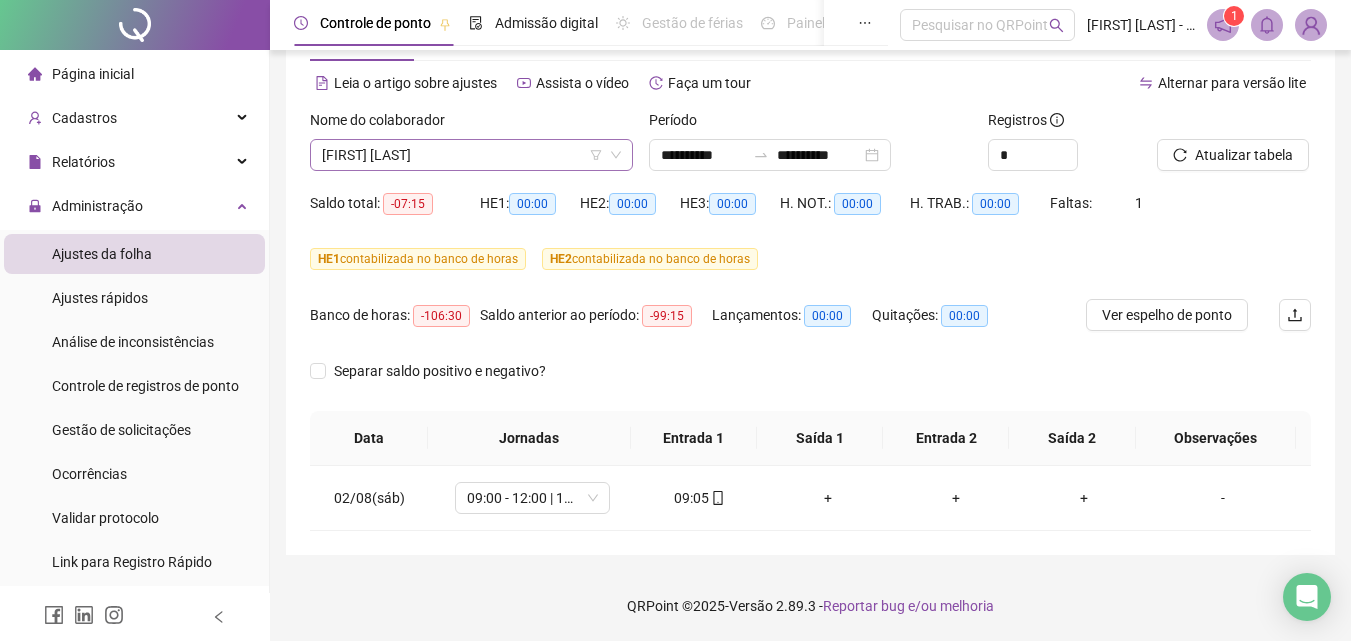 click on "[FIRST] [LAST]" at bounding box center (471, 155) 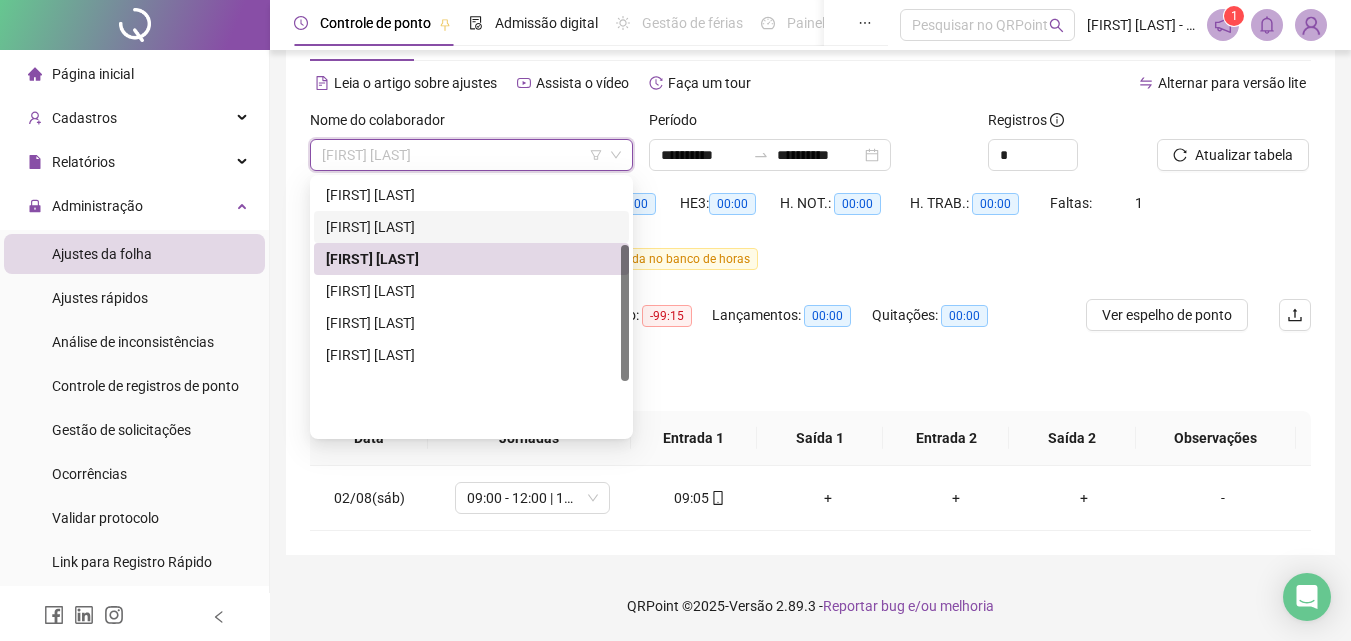 scroll, scrollTop: 24, scrollLeft: 0, axis: vertical 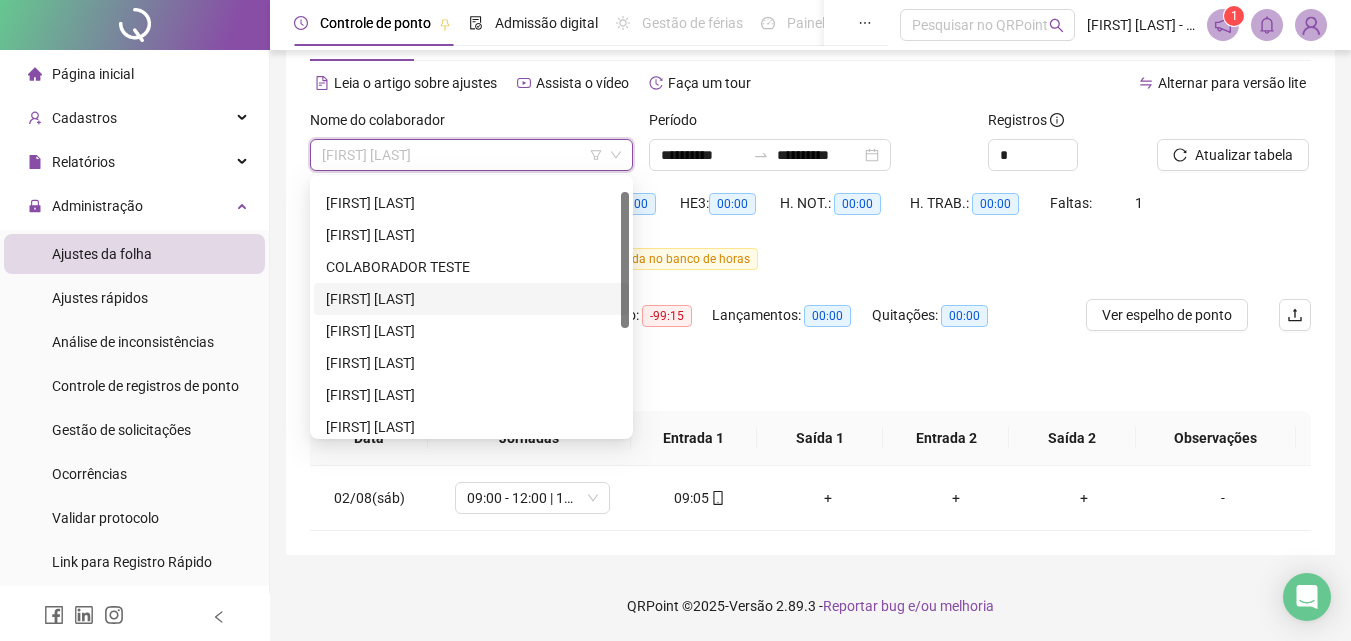 click on "[FIRST] [LAST]" at bounding box center [471, 299] 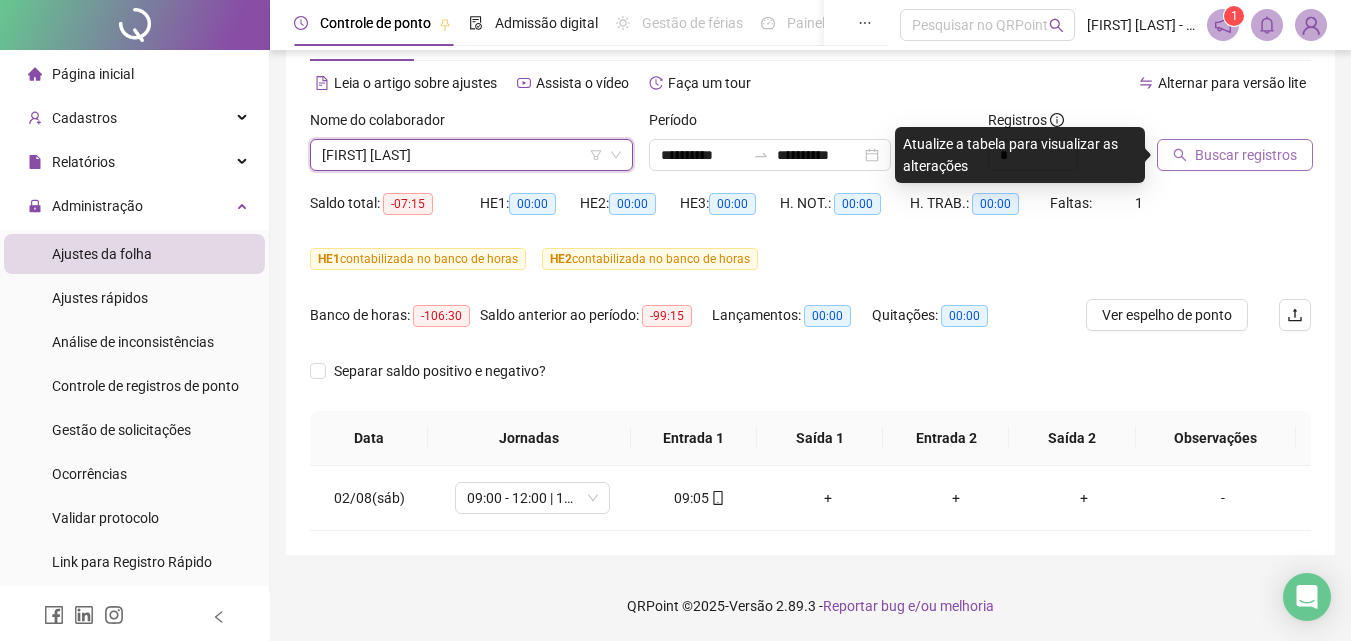 click on "Buscar registros" at bounding box center [1246, 155] 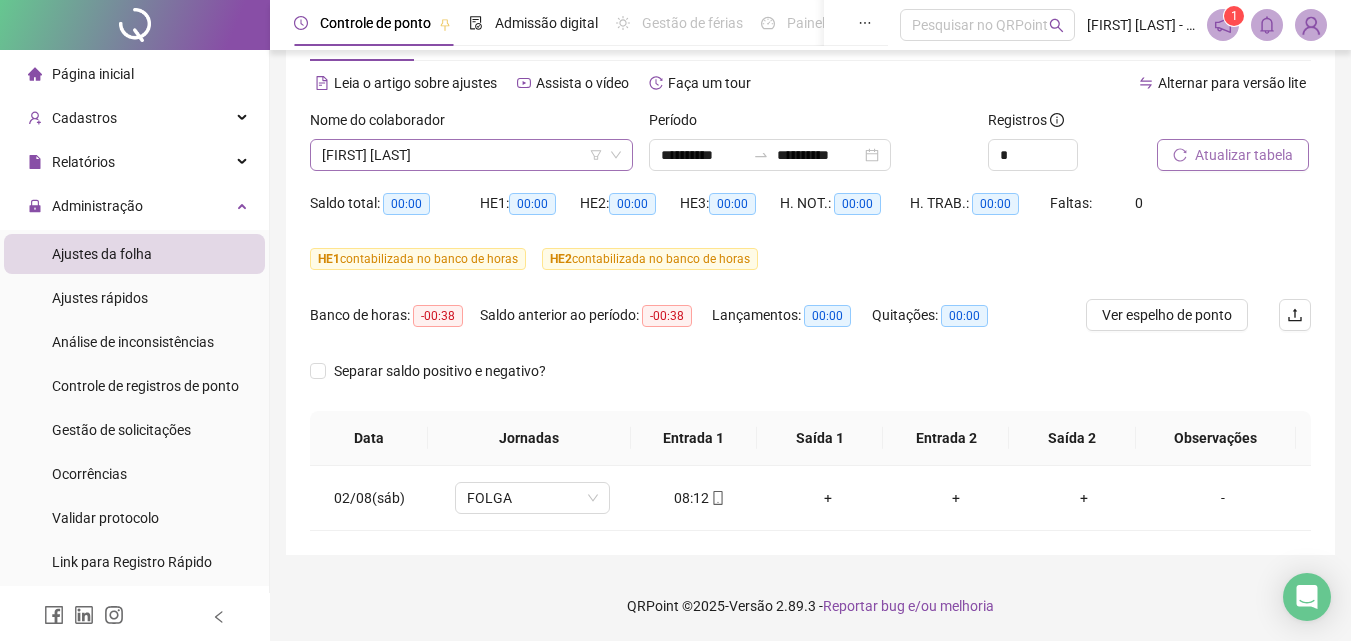 click on "[FIRST] [LAST]" at bounding box center [471, 155] 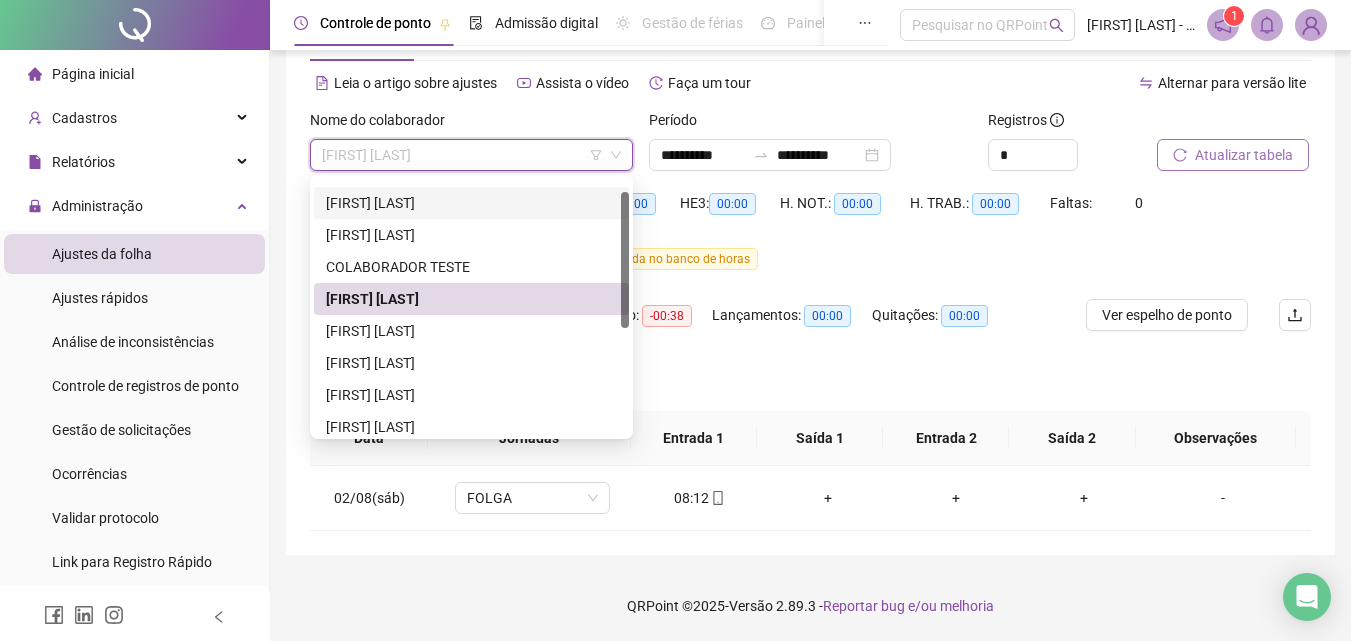 click on "[FIRST] [LAST]" at bounding box center (471, 203) 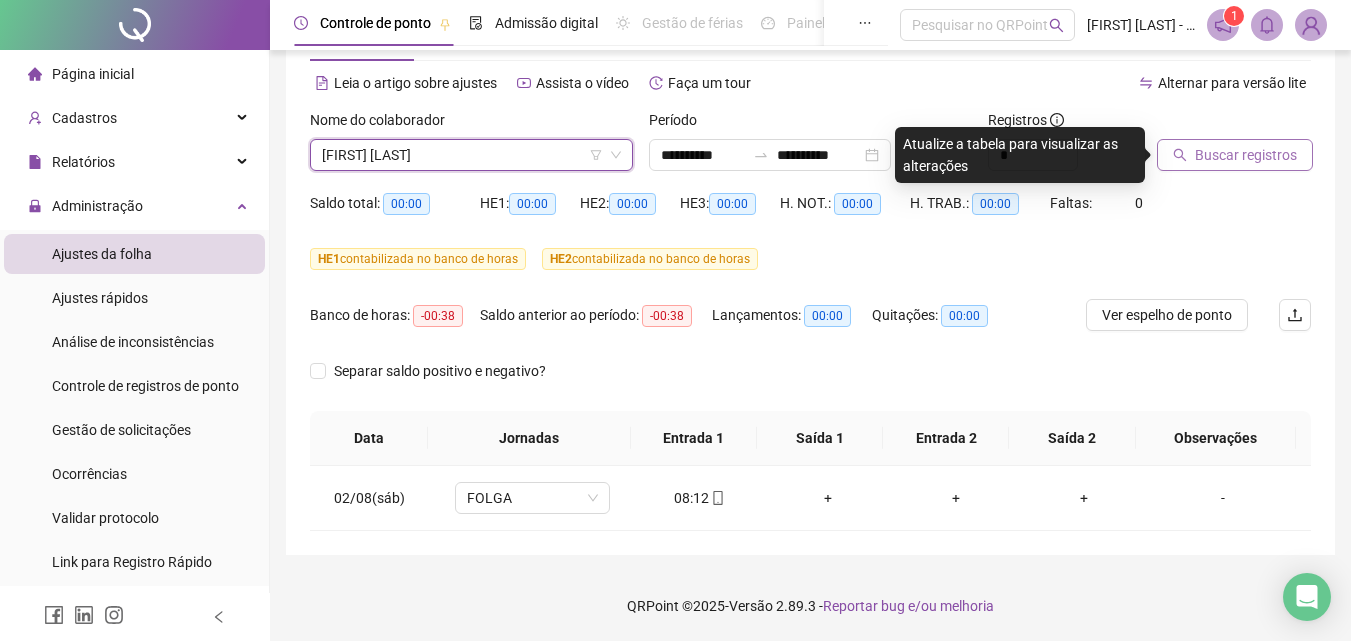 click on "Buscar registros" at bounding box center [1246, 155] 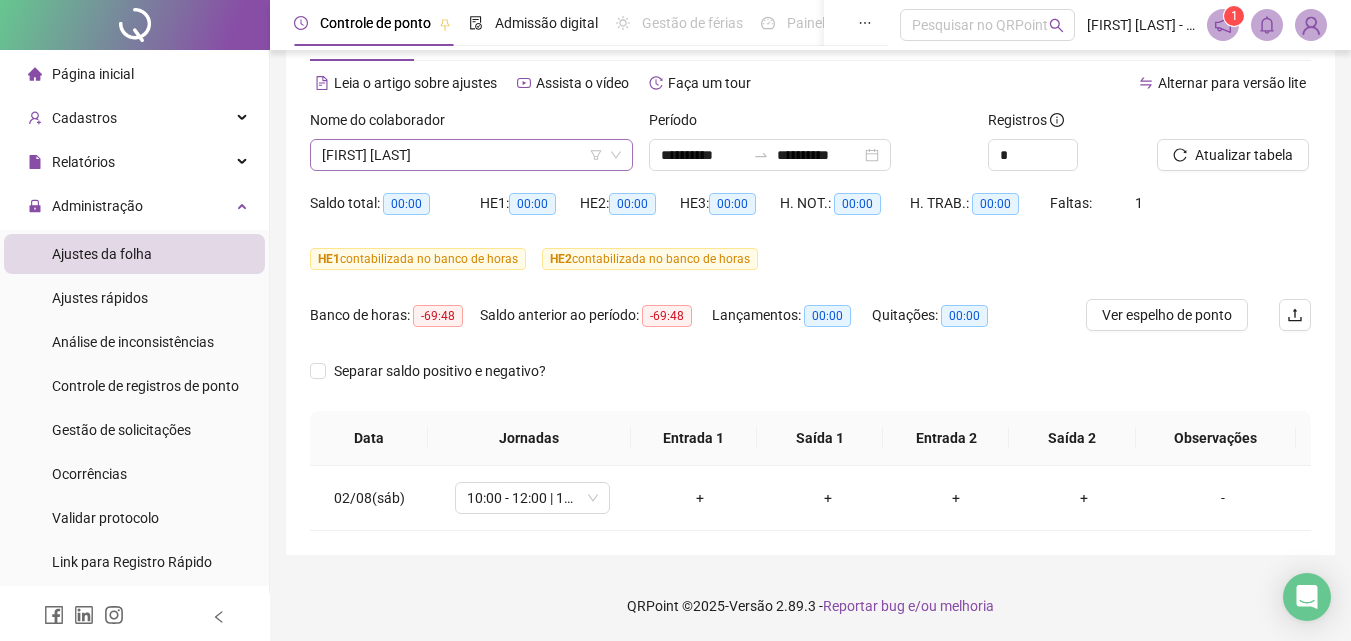 click on "[FIRST] [LAST]" at bounding box center [471, 155] 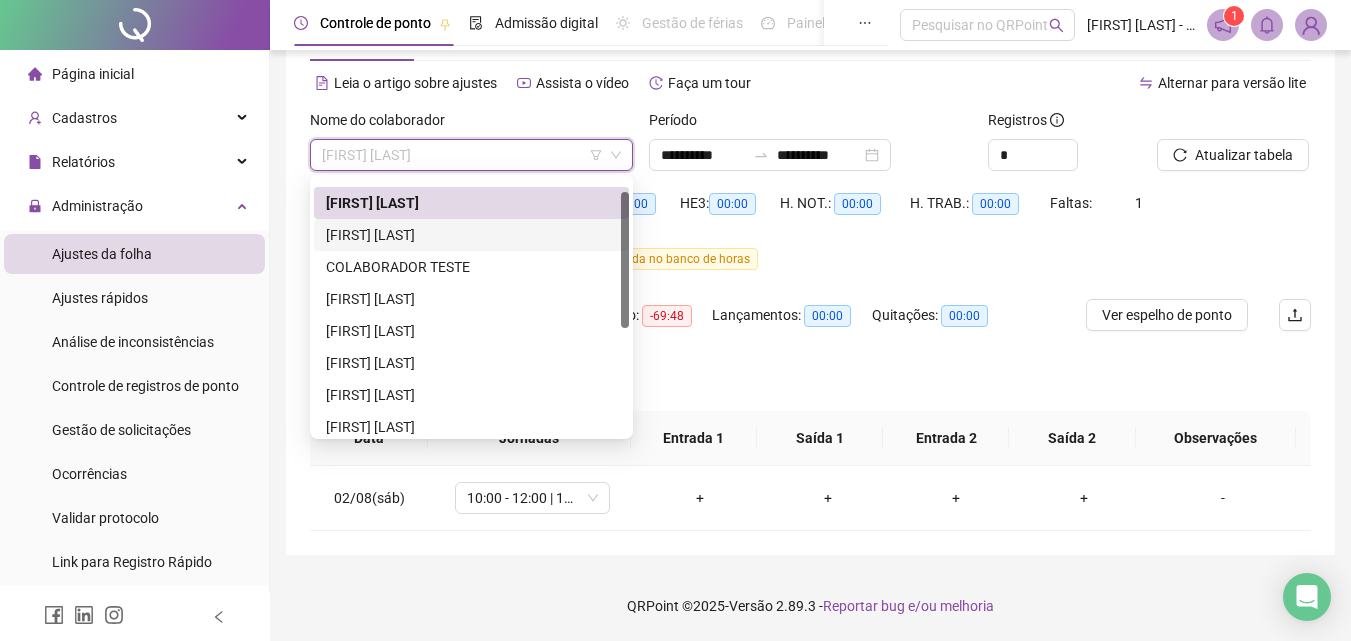 click on "[FIRST] [LAST]" at bounding box center (471, 235) 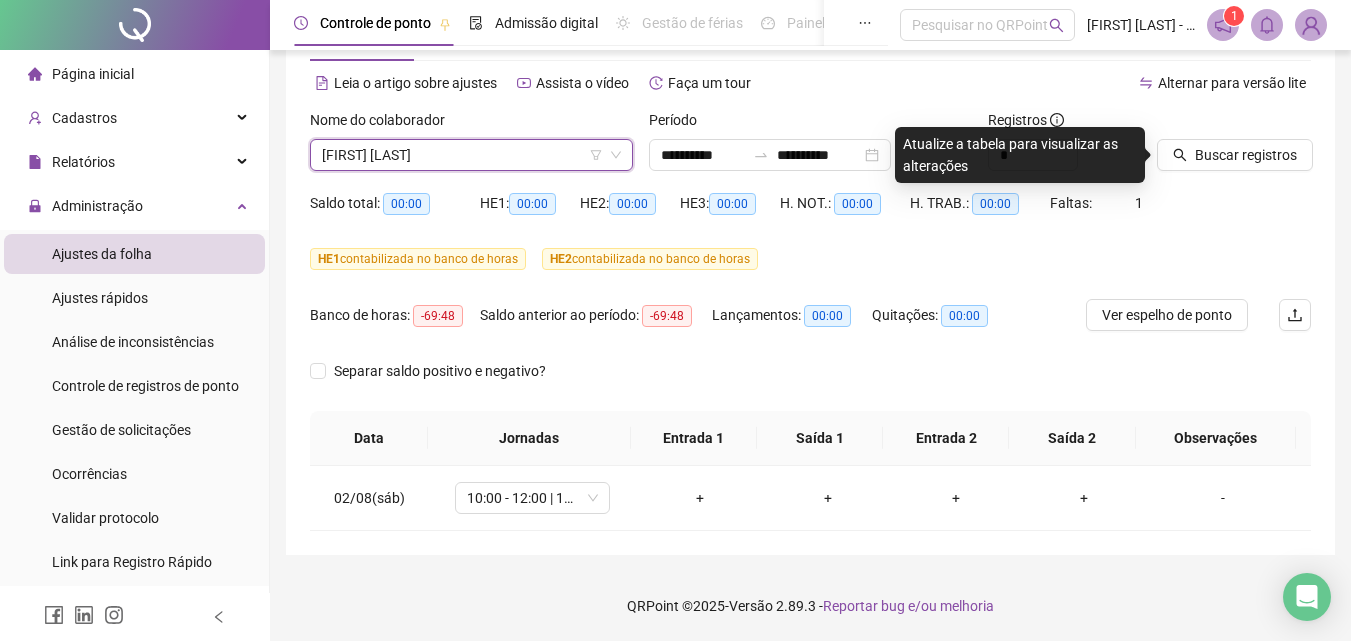 click on "[FIRST] [LAST]" at bounding box center (471, 155) 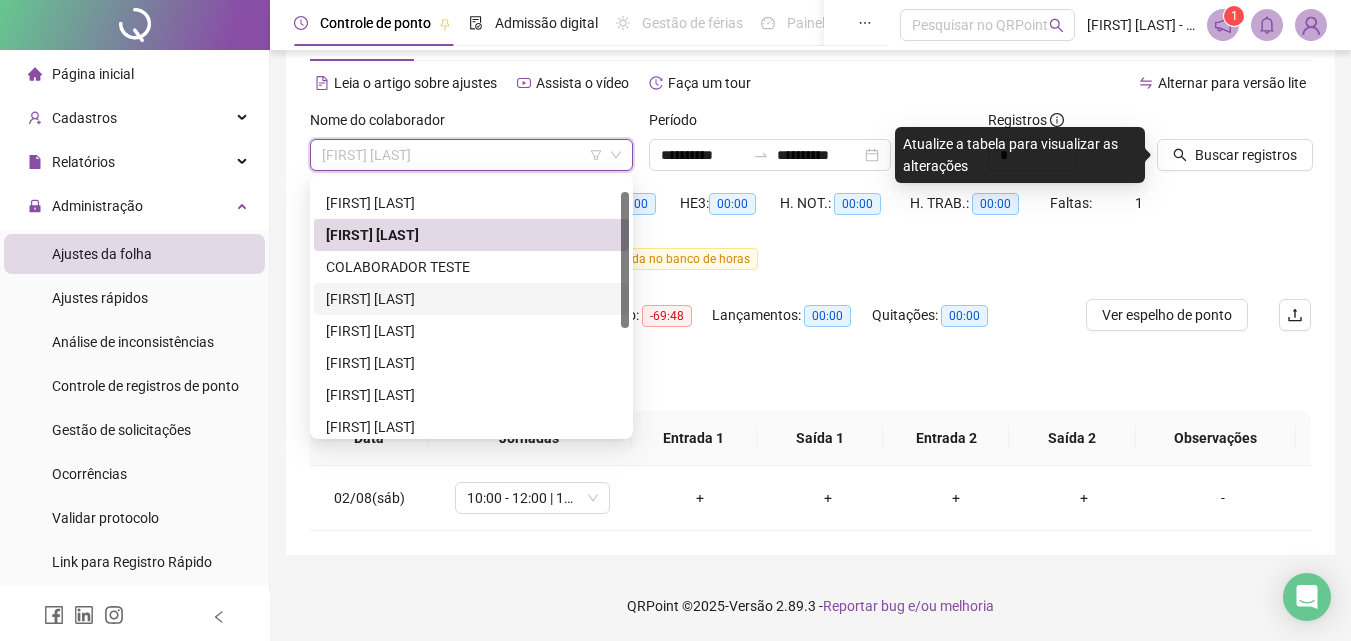 click on "[FIRST] [LAST]" at bounding box center [471, 299] 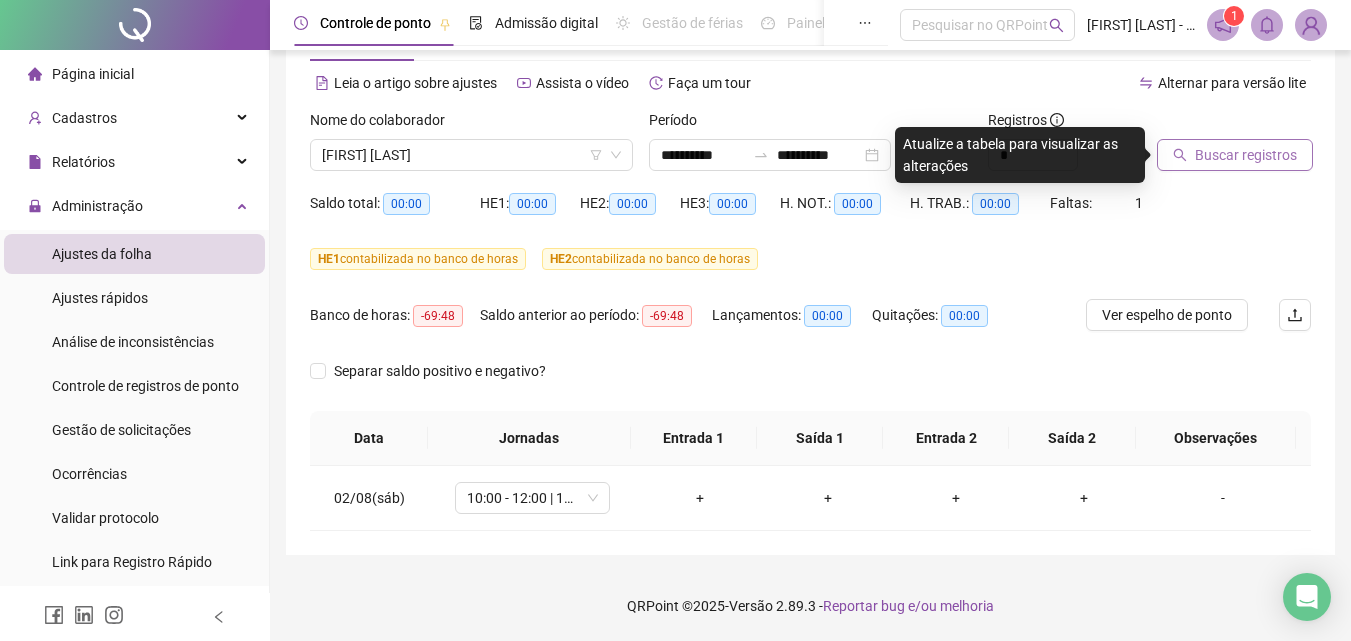 click on "Buscar registros" at bounding box center [1235, 155] 